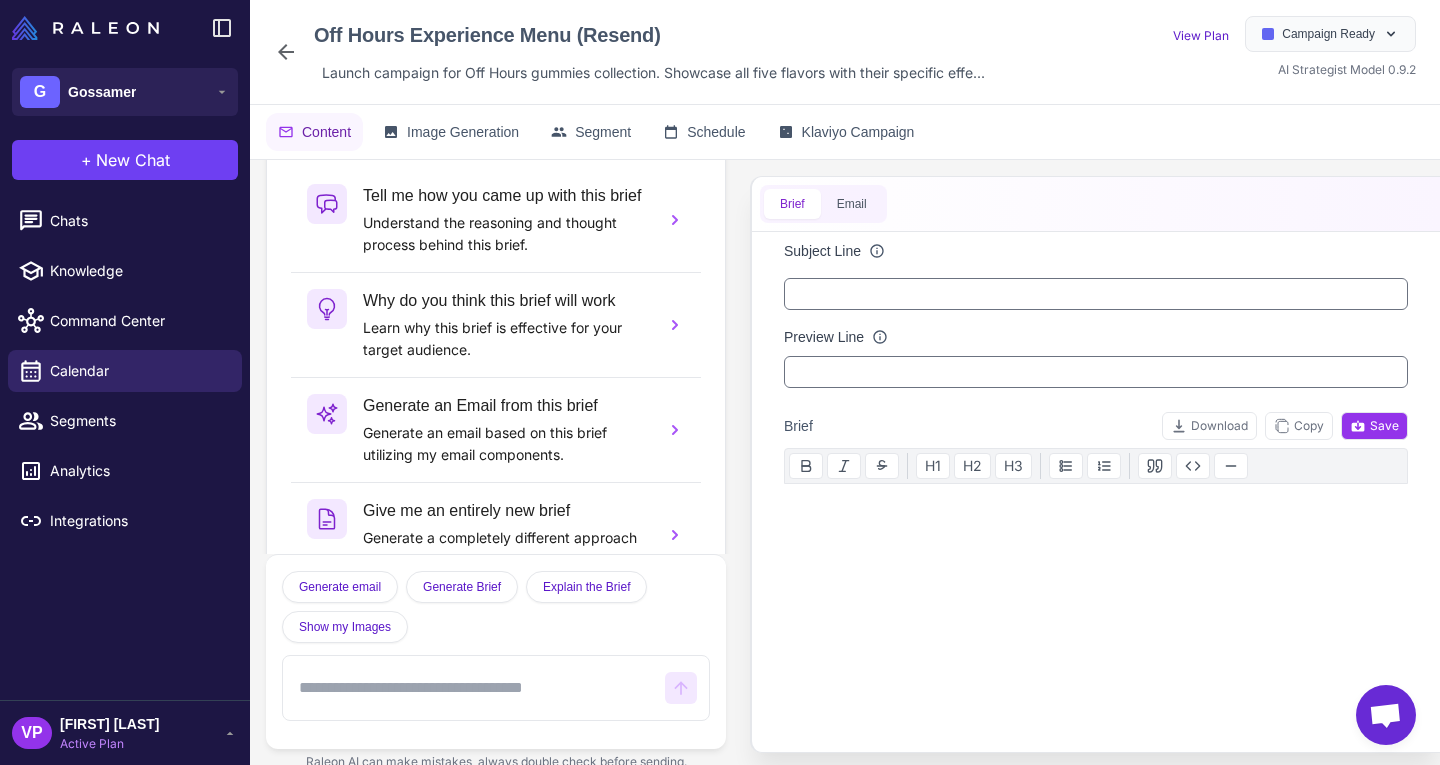 scroll, scrollTop: 0, scrollLeft: 0, axis: both 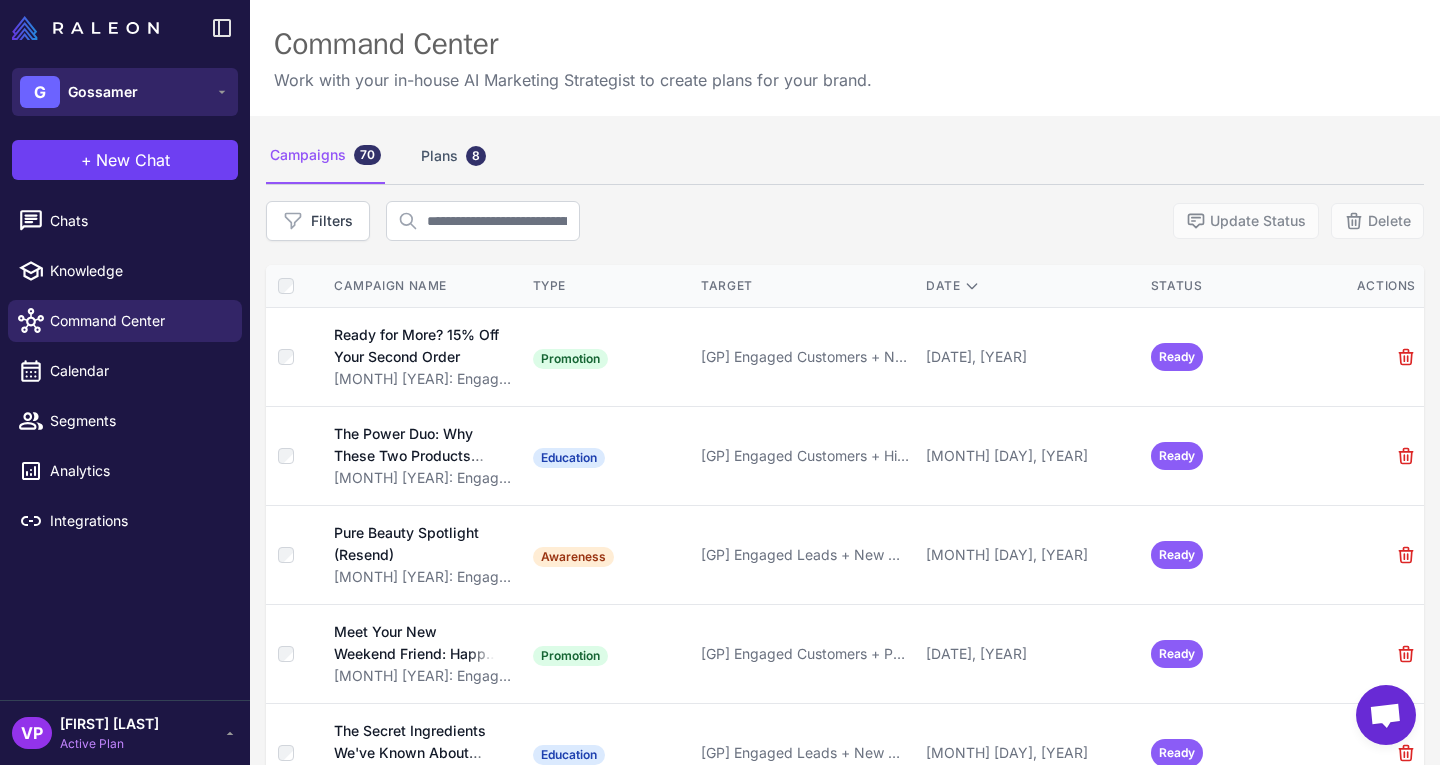 click on "[INITIAL] [LAST]" at bounding box center [125, 92] 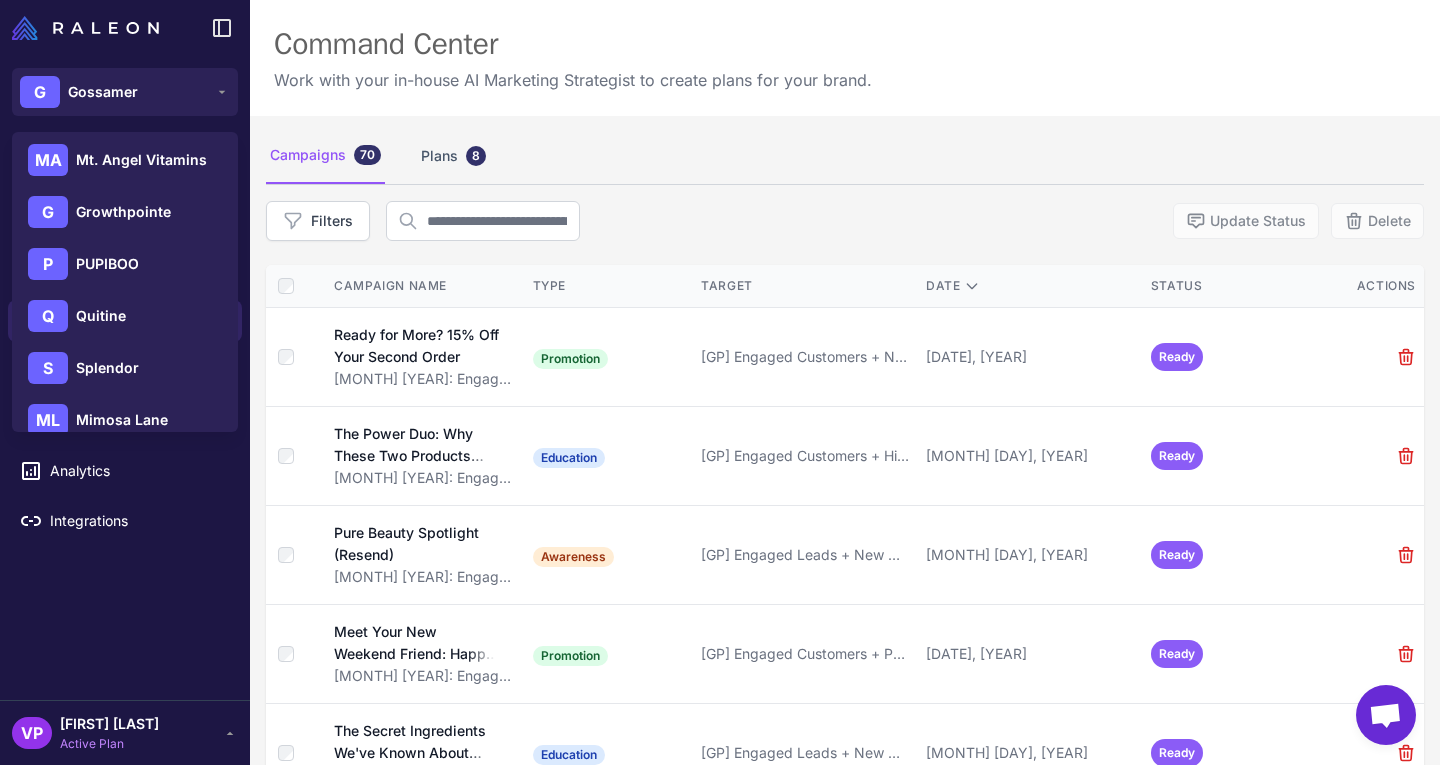 scroll, scrollTop: 288, scrollLeft: 0, axis: vertical 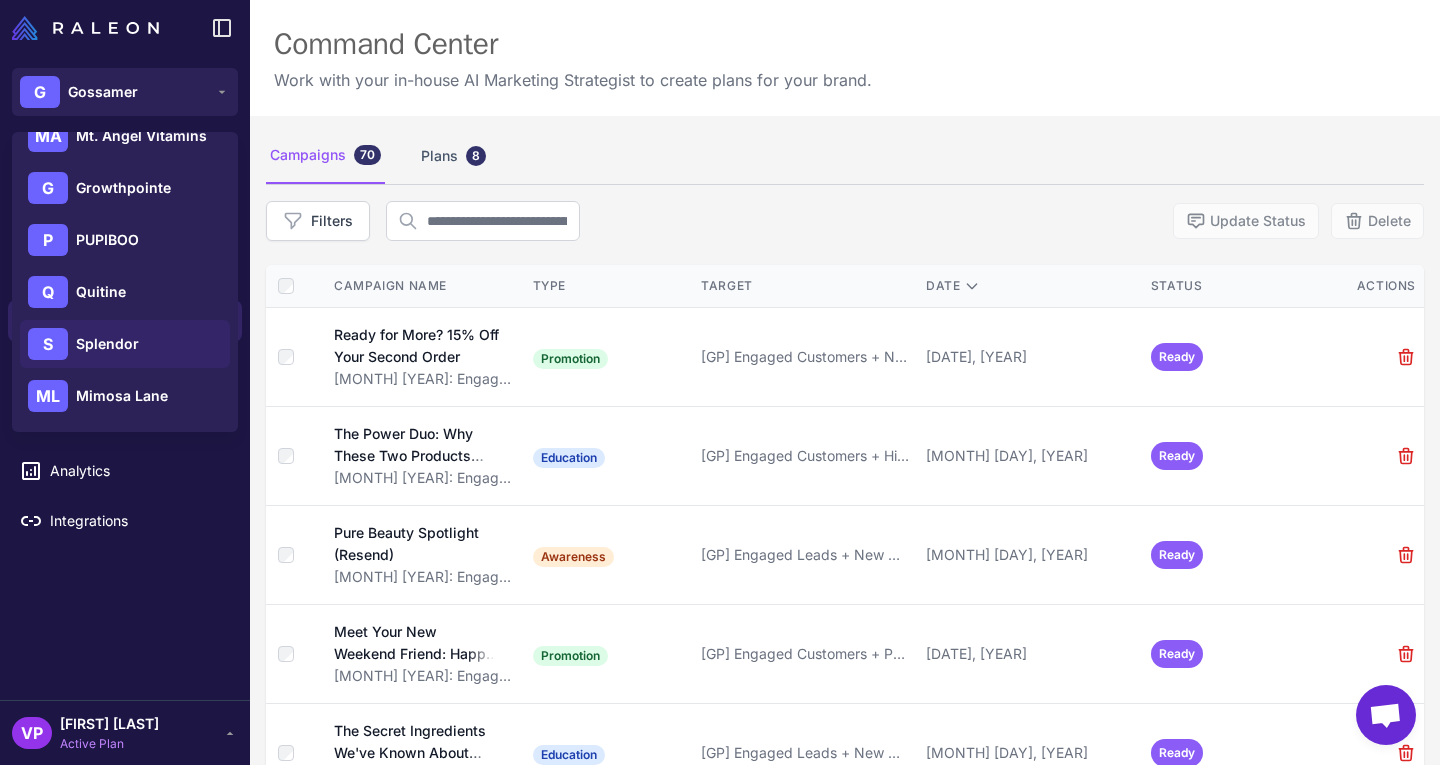 click on "[INITIAL] [LAST]" 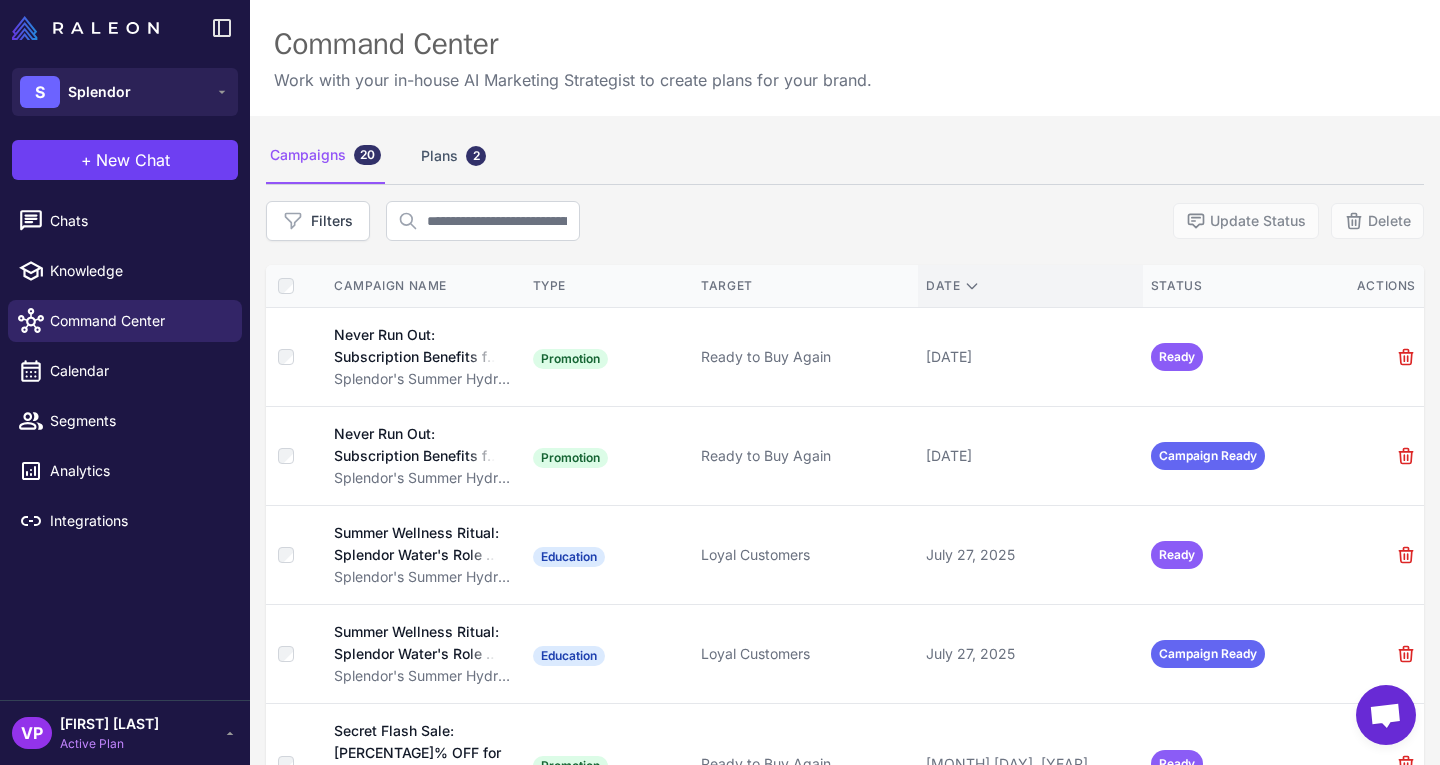 scroll, scrollTop: 0, scrollLeft: 0, axis: both 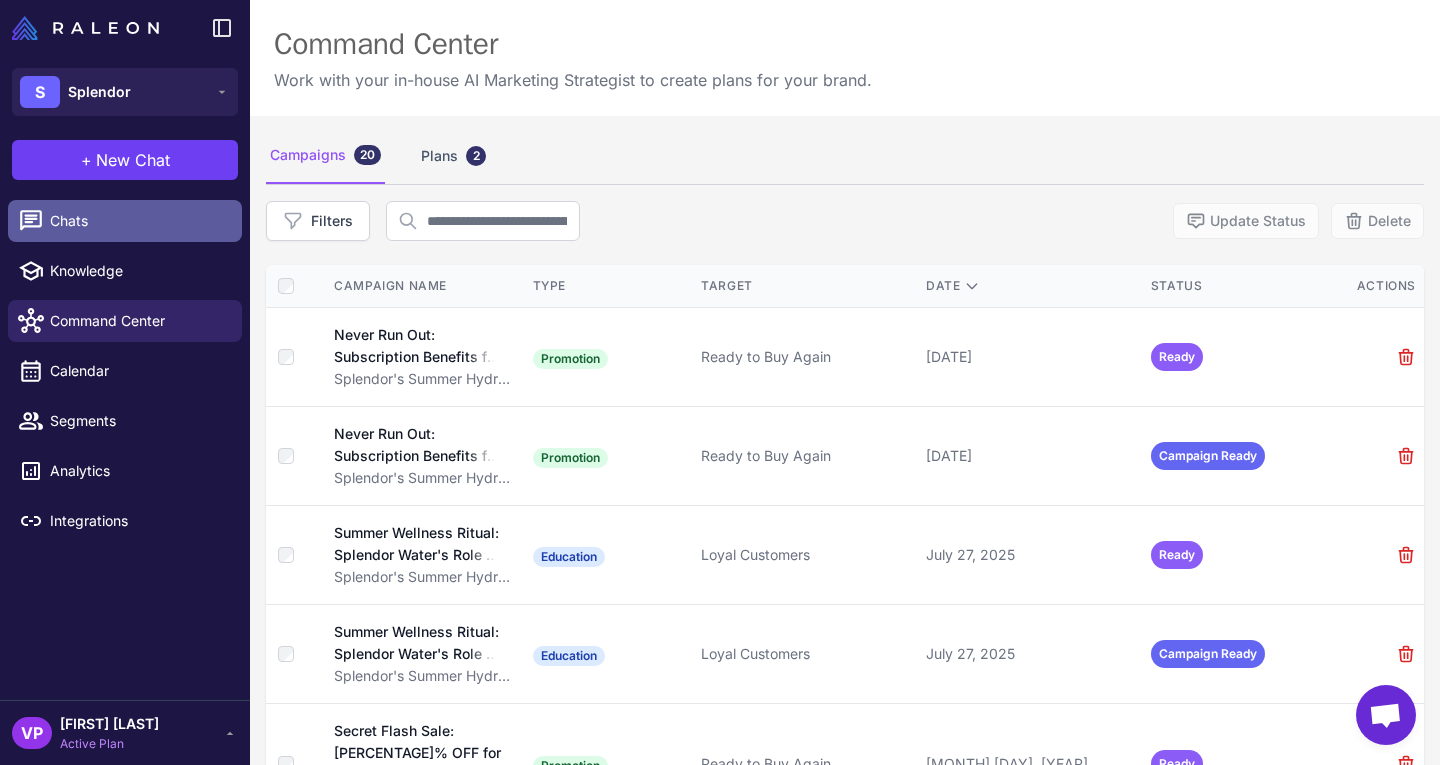 click on "Chats" at bounding box center (138, 221) 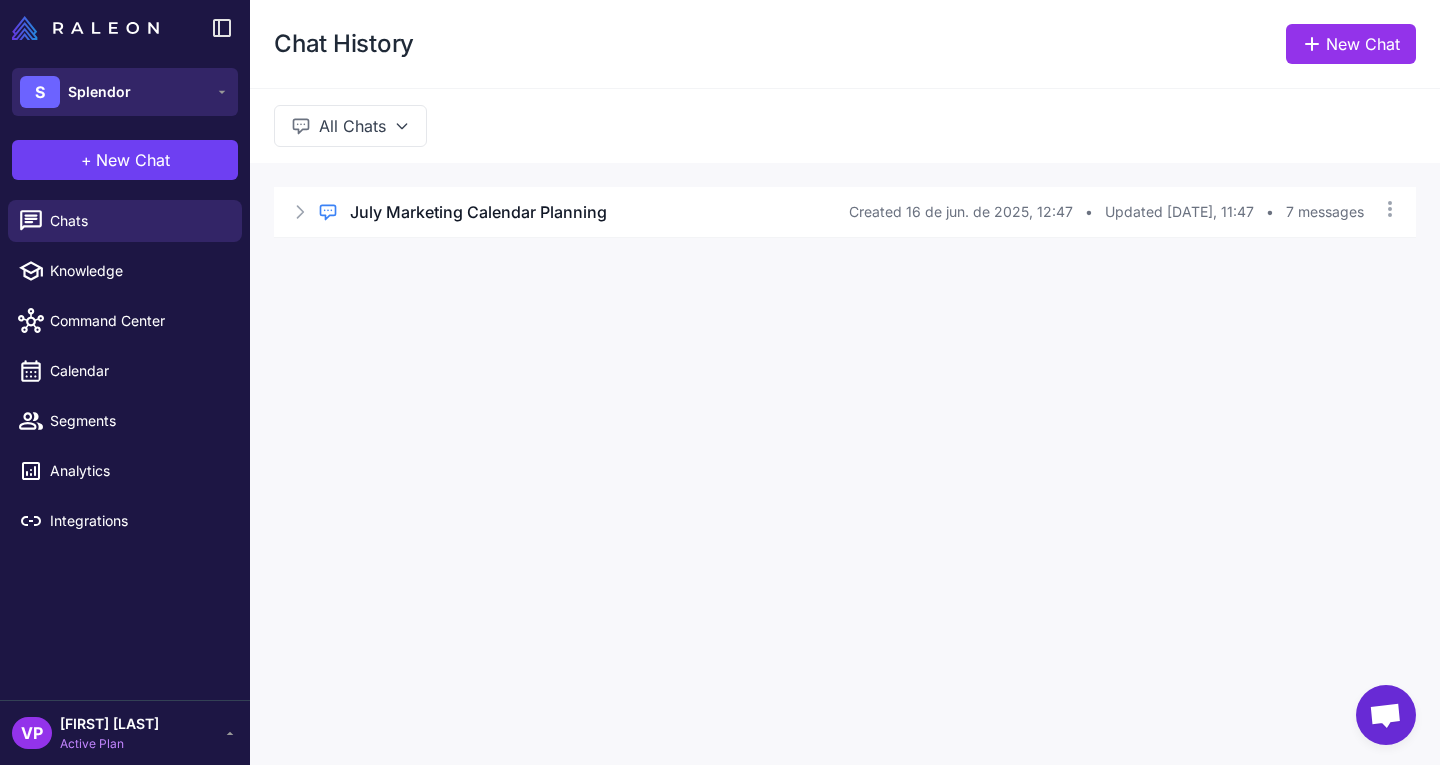 click on "S Splendor" at bounding box center (125, 92) 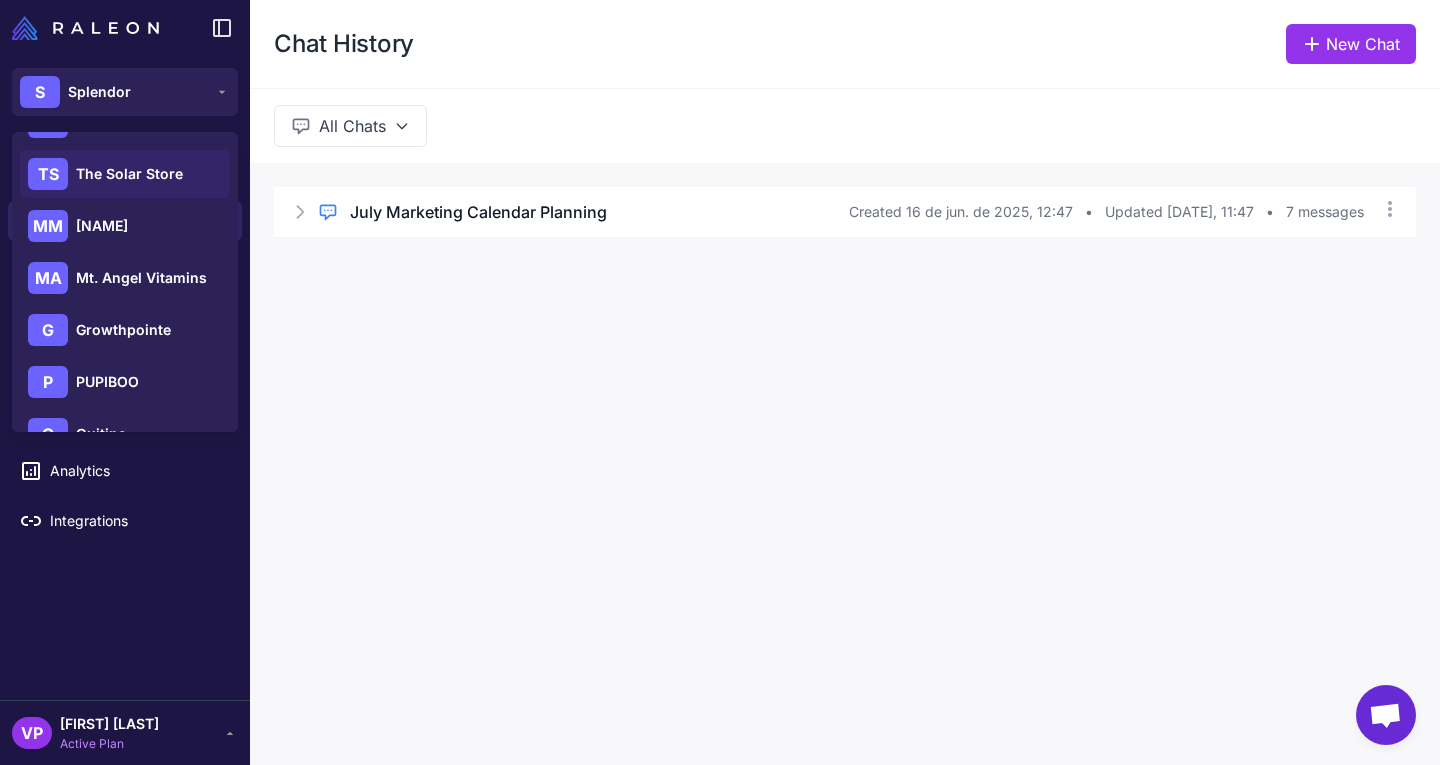 scroll, scrollTop: 0, scrollLeft: 0, axis: both 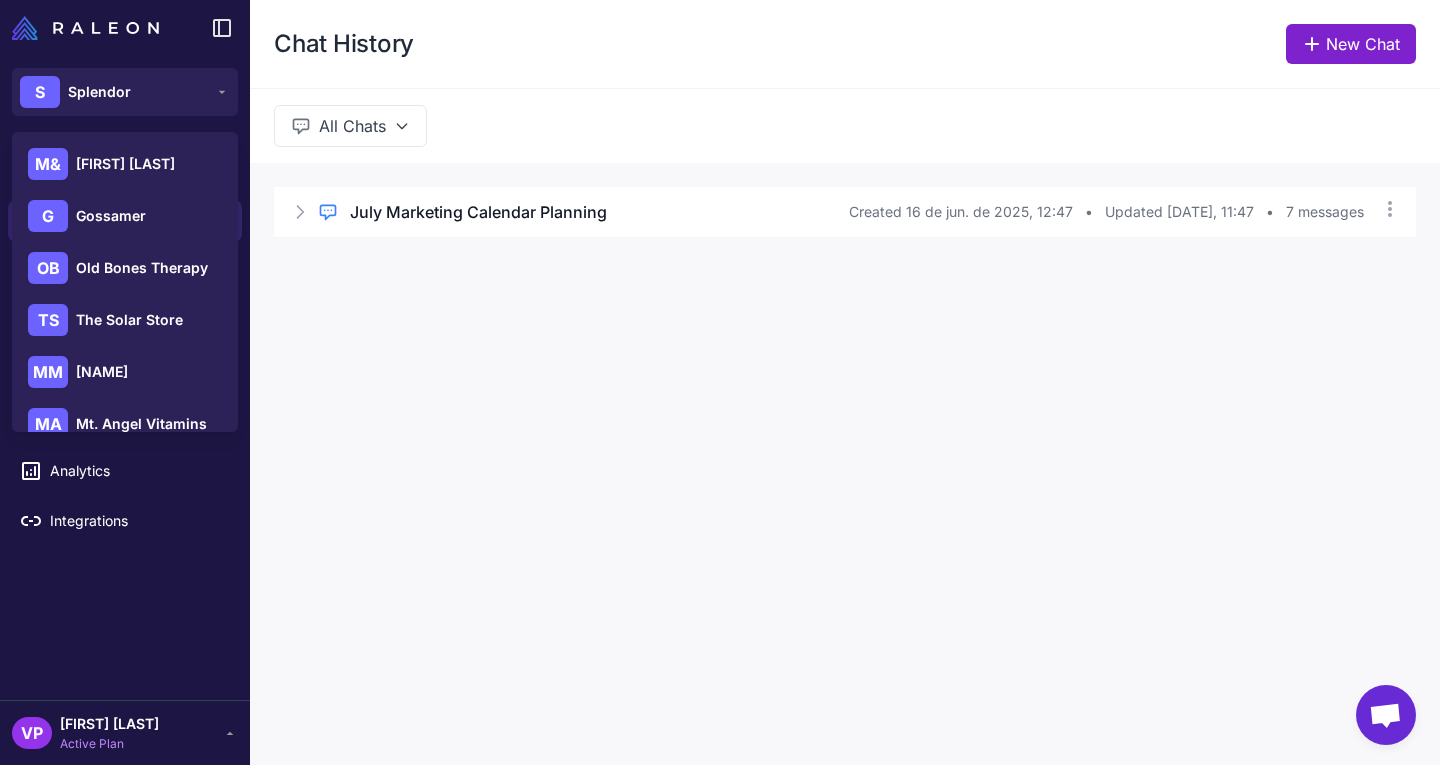 click on "New Chat" at bounding box center (1351, 44) 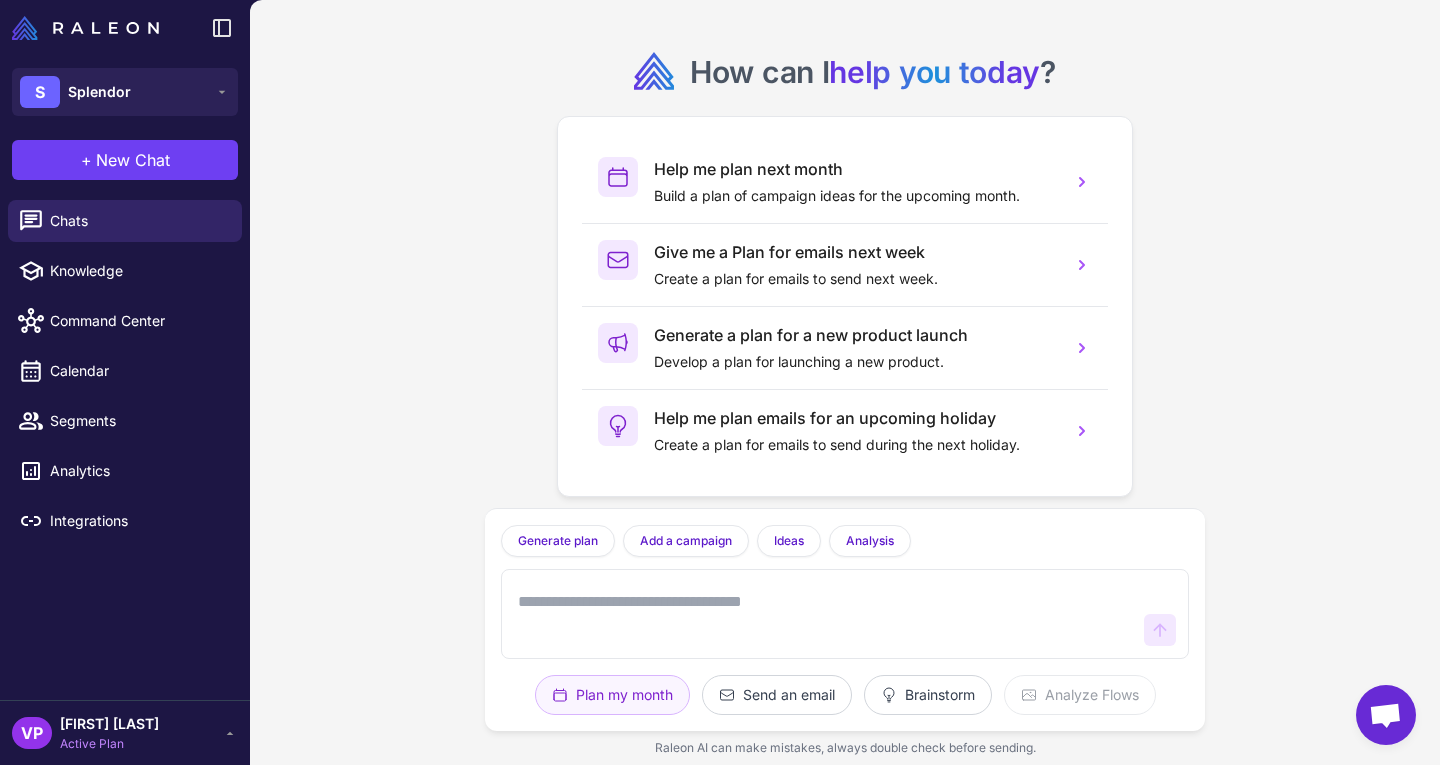 click at bounding box center [825, 614] 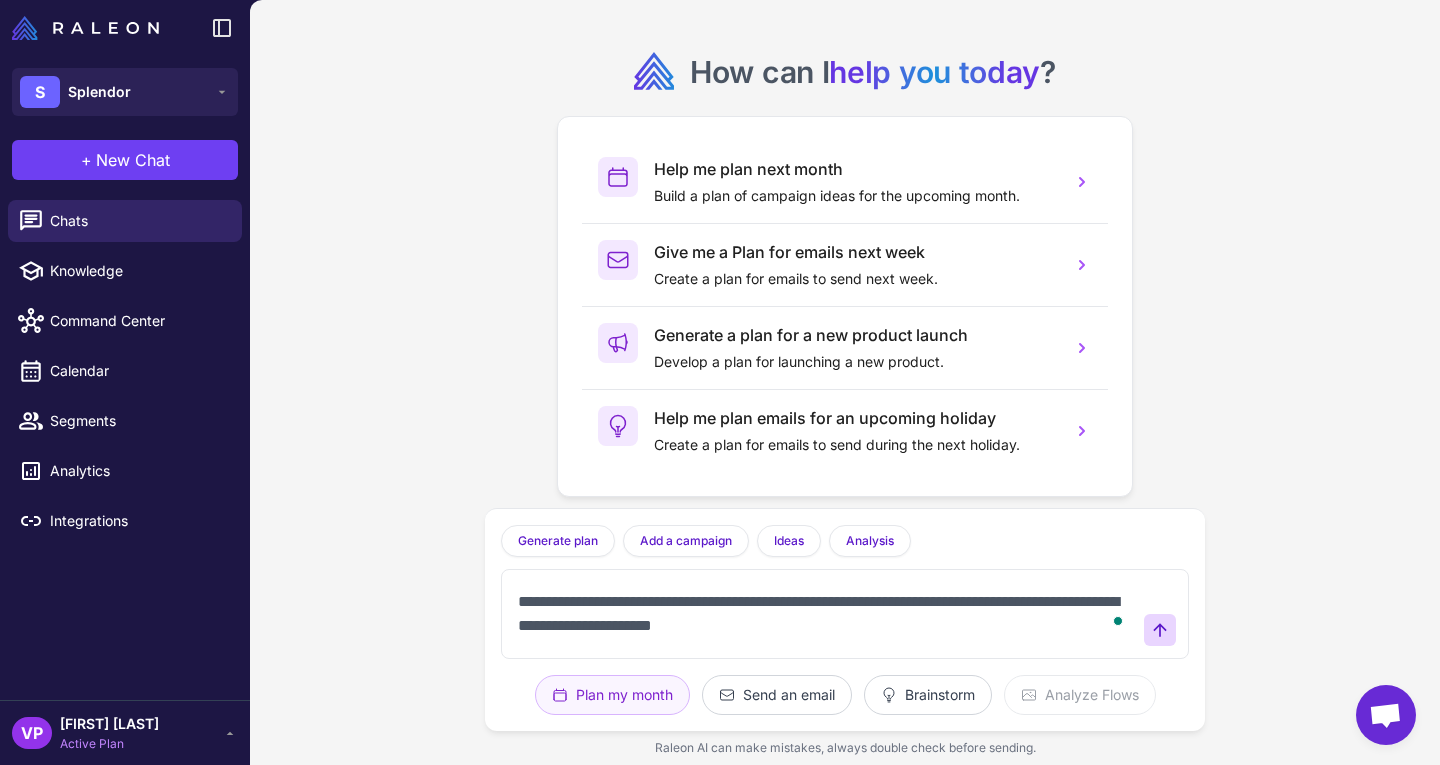 type on "**********" 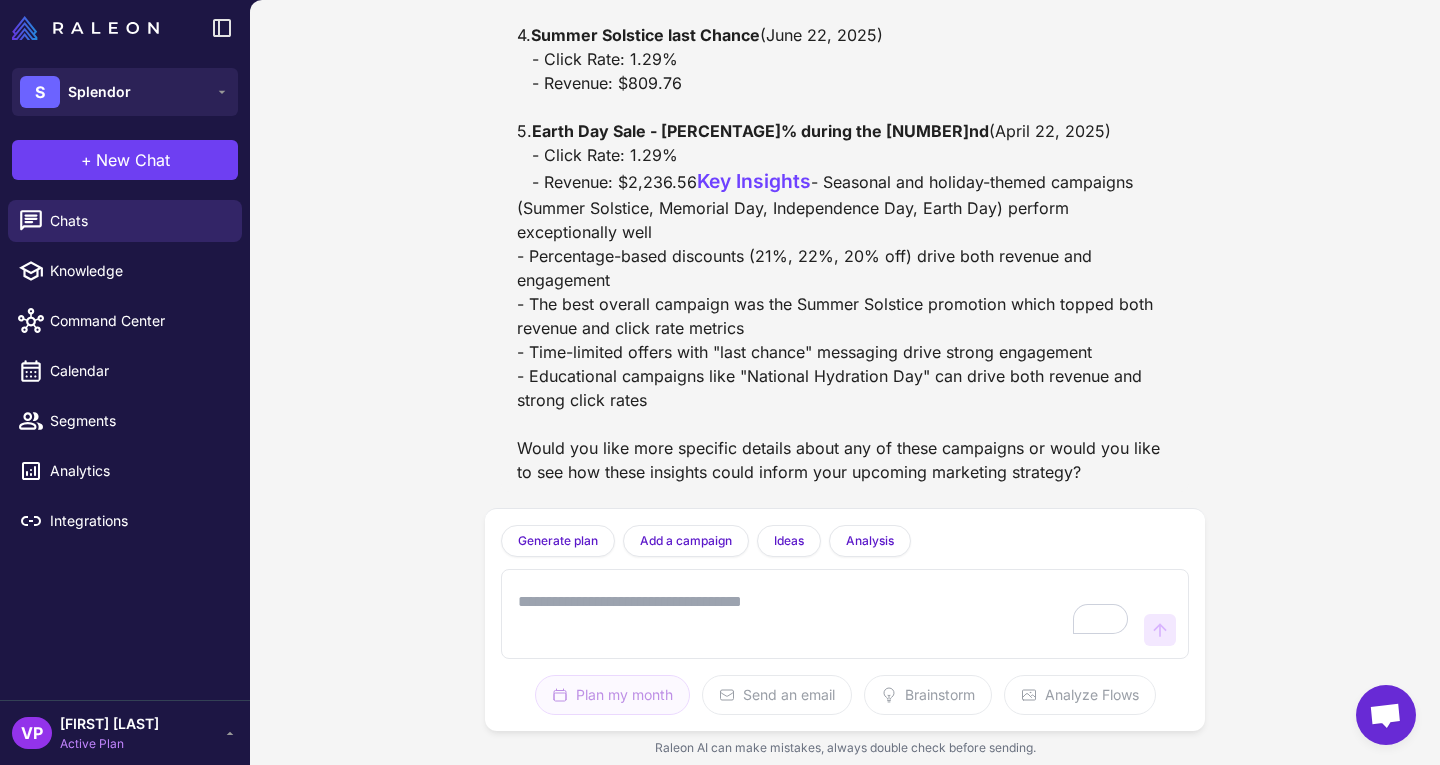 scroll, scrollTop: 2062, scrollLeft: 0, axis: vertical 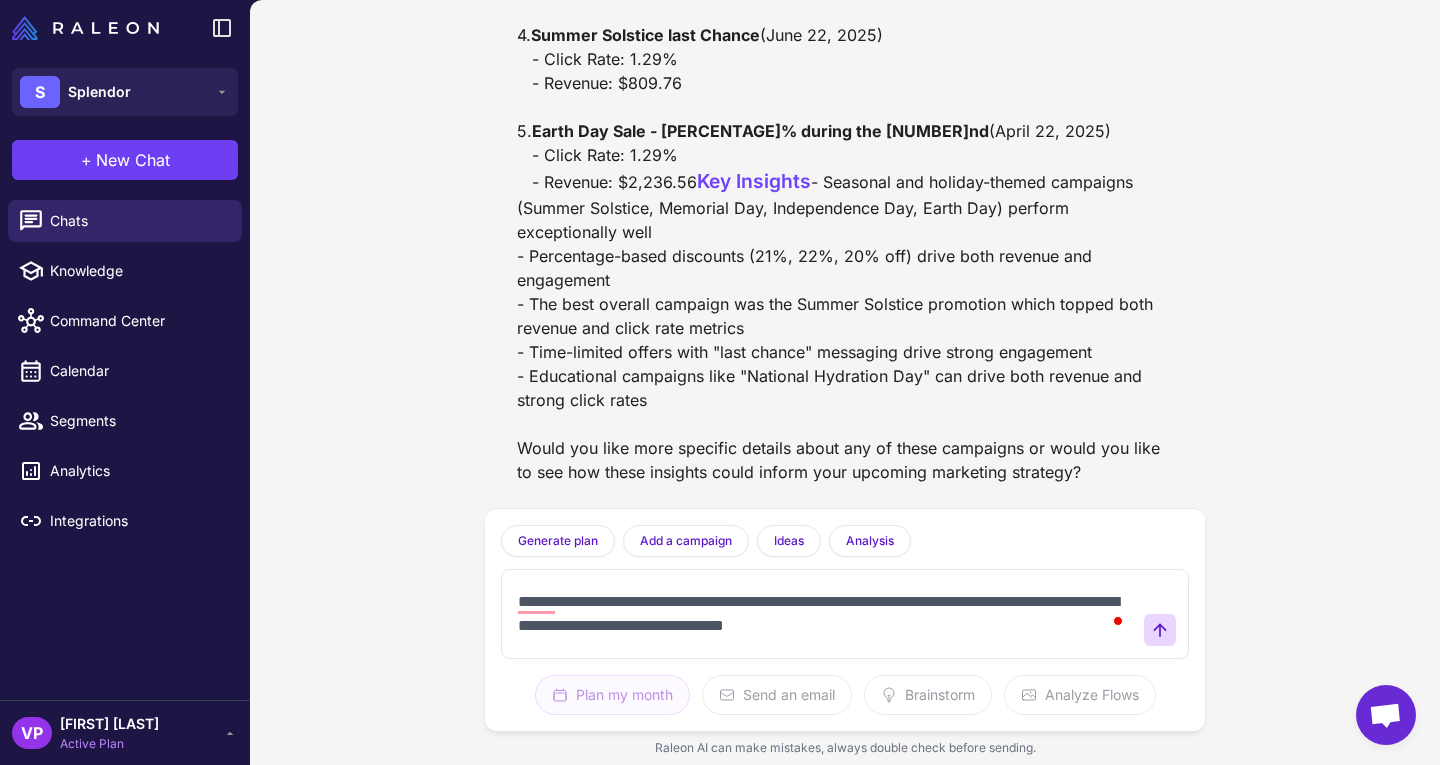 type on "**********" 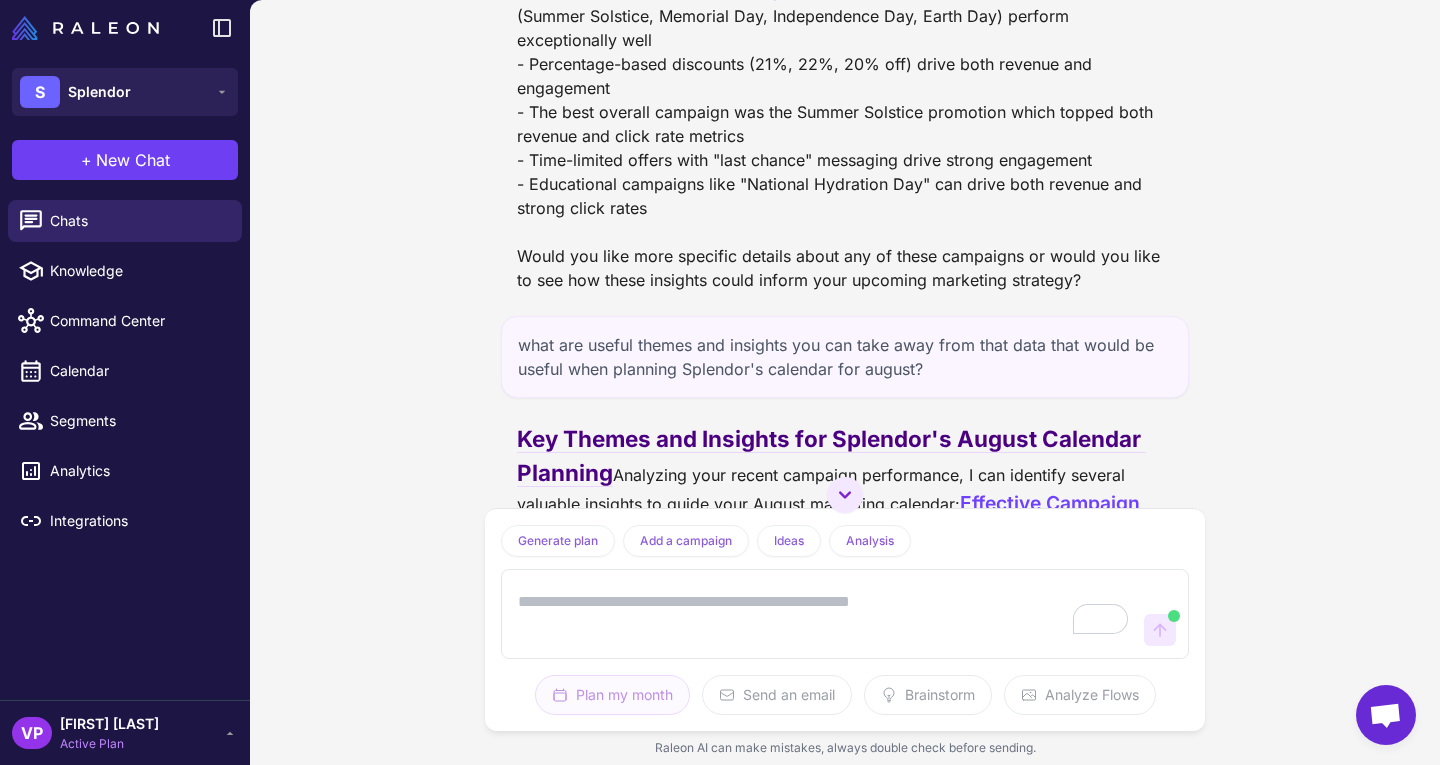 scroll, scrollTop: 2128, scrollLeft: 0, axis: vertical 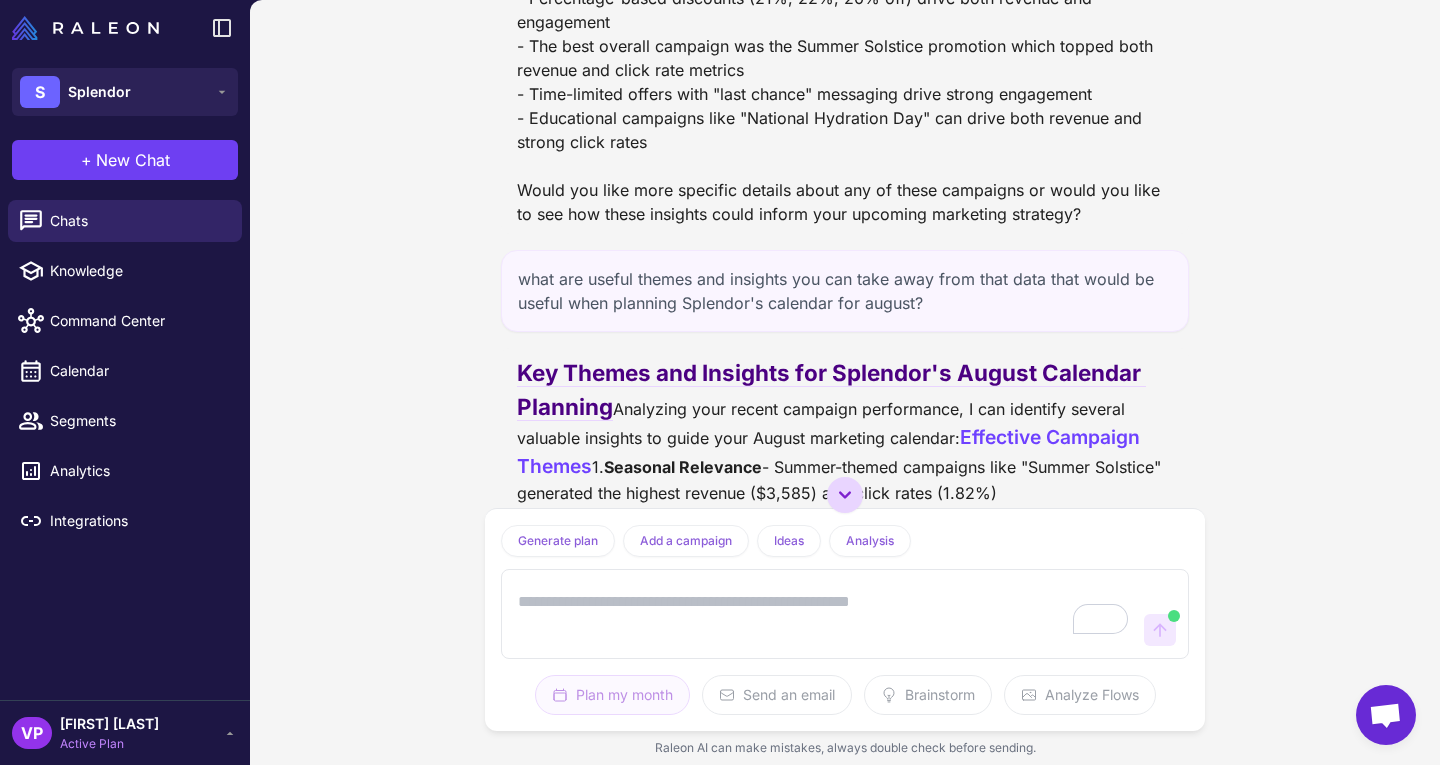 click 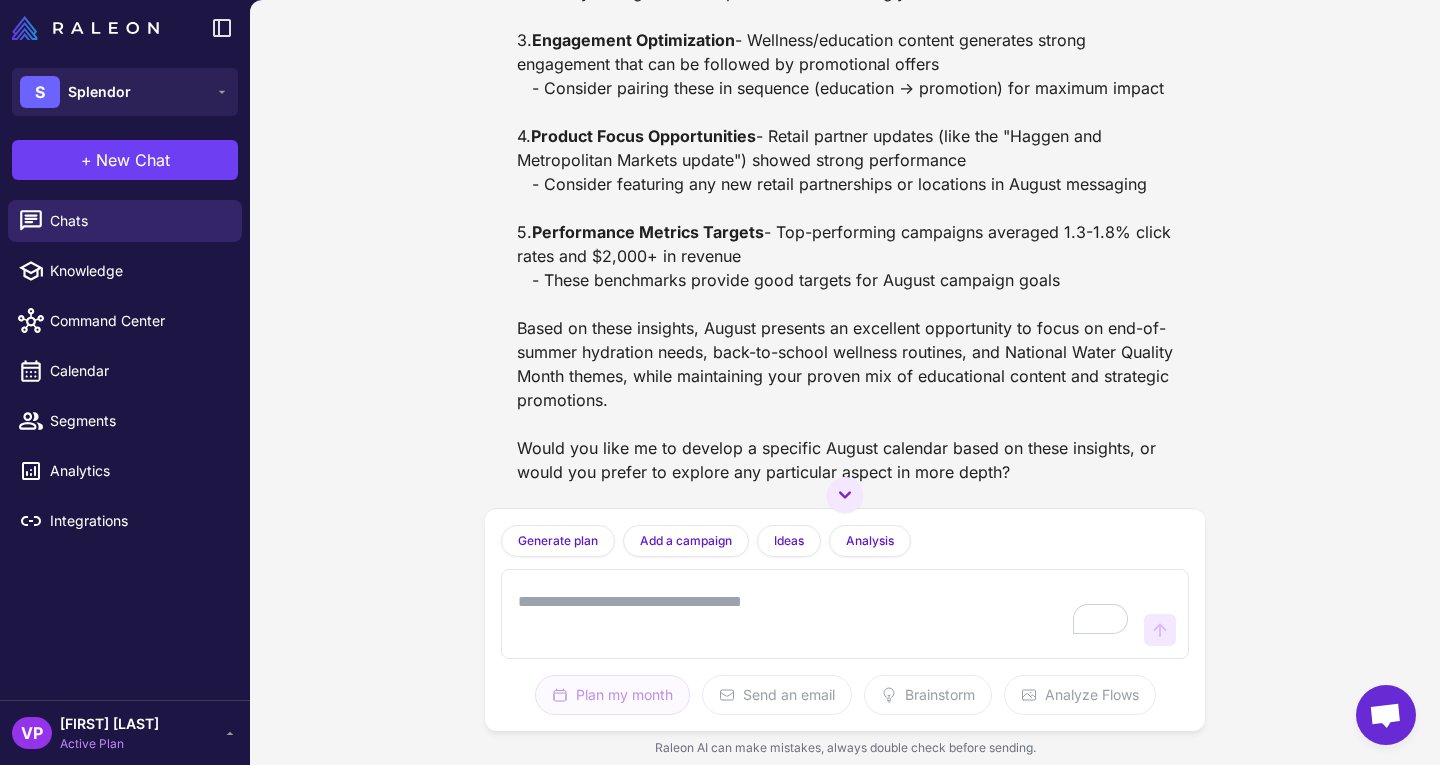 scroll, scrollTop: 3829, scrollLeft: 0, axis: vertical 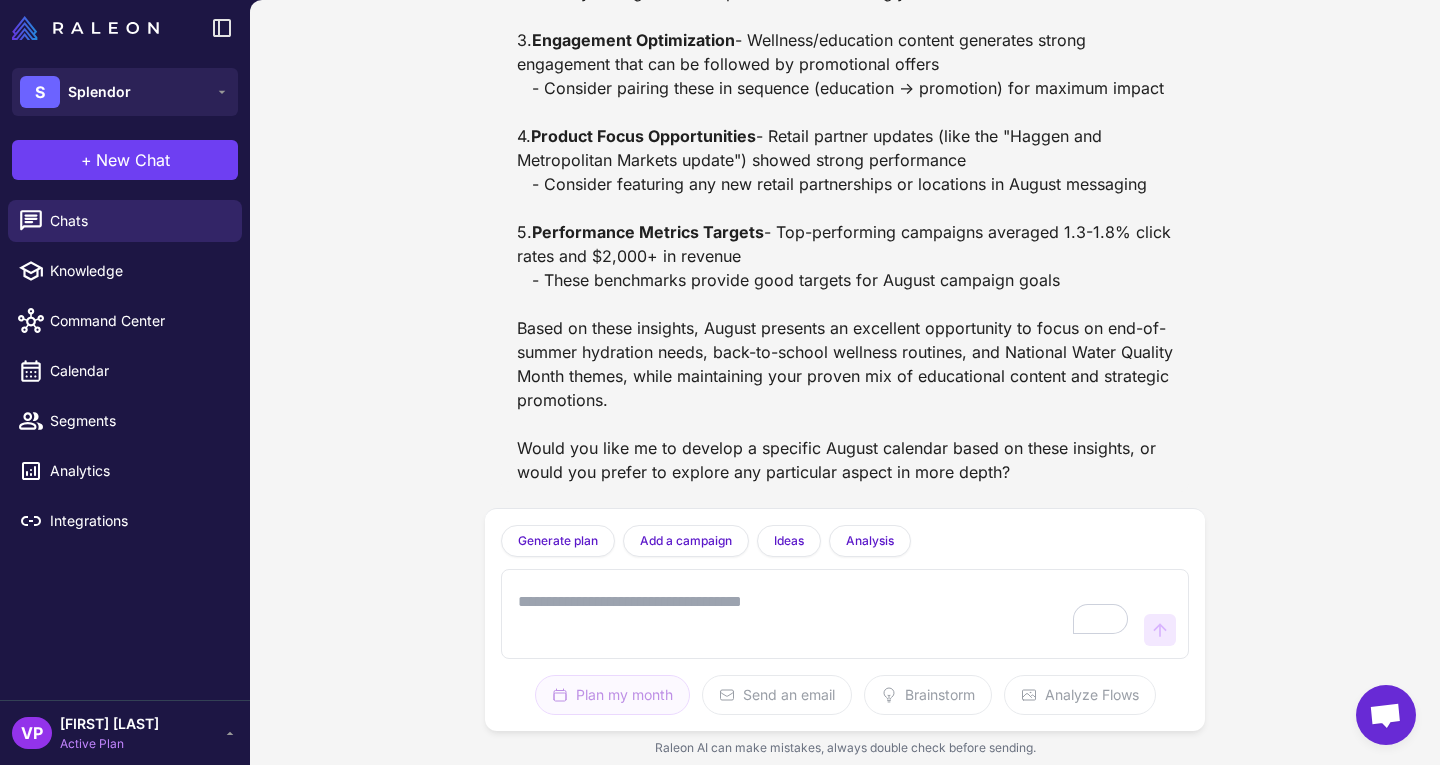 click at bounding box center [825, 614] 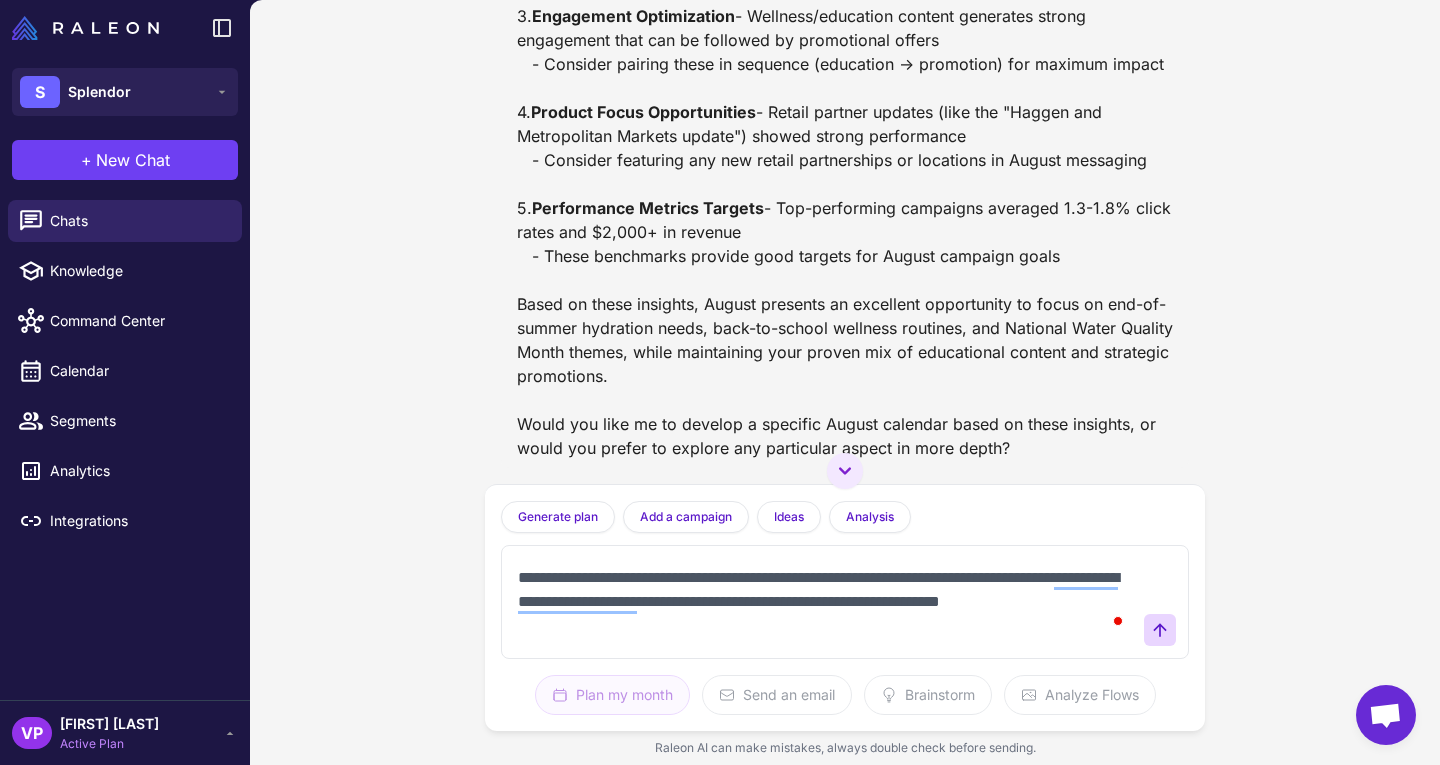 scroll, scrollTop: 3800, scrollLeft: 0, axis: vertical 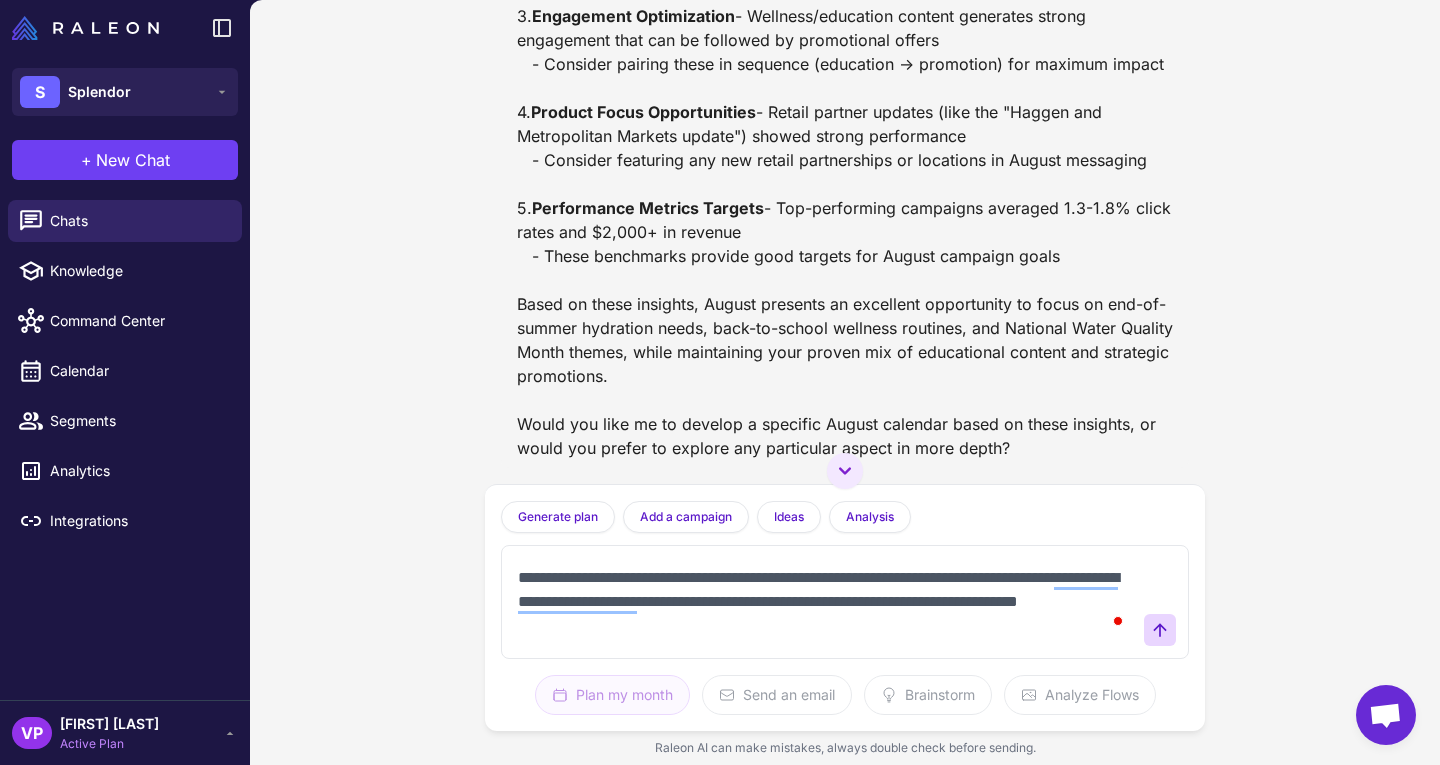 type on "**********" 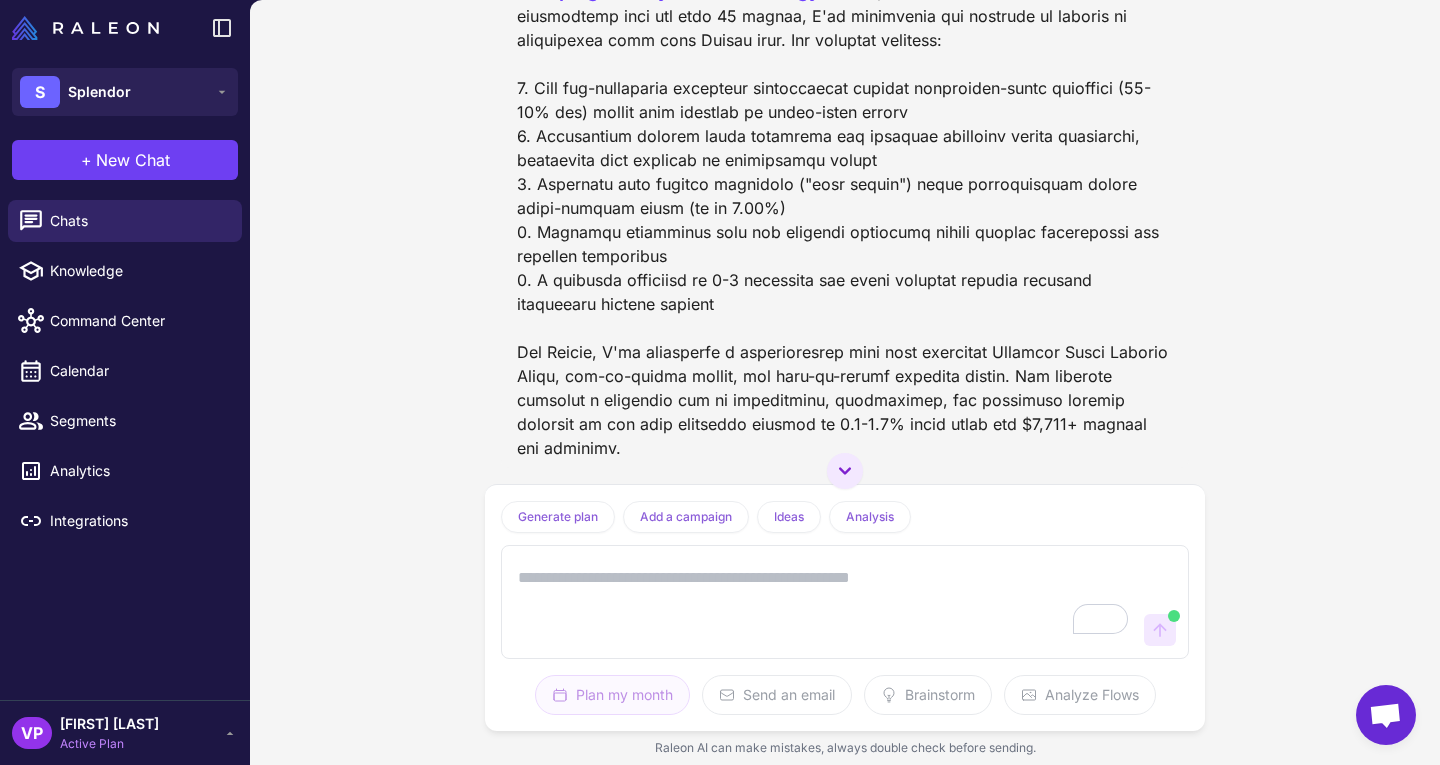 scroll, scrollTop: 4183, scrollLeft: 0, axis: vertical 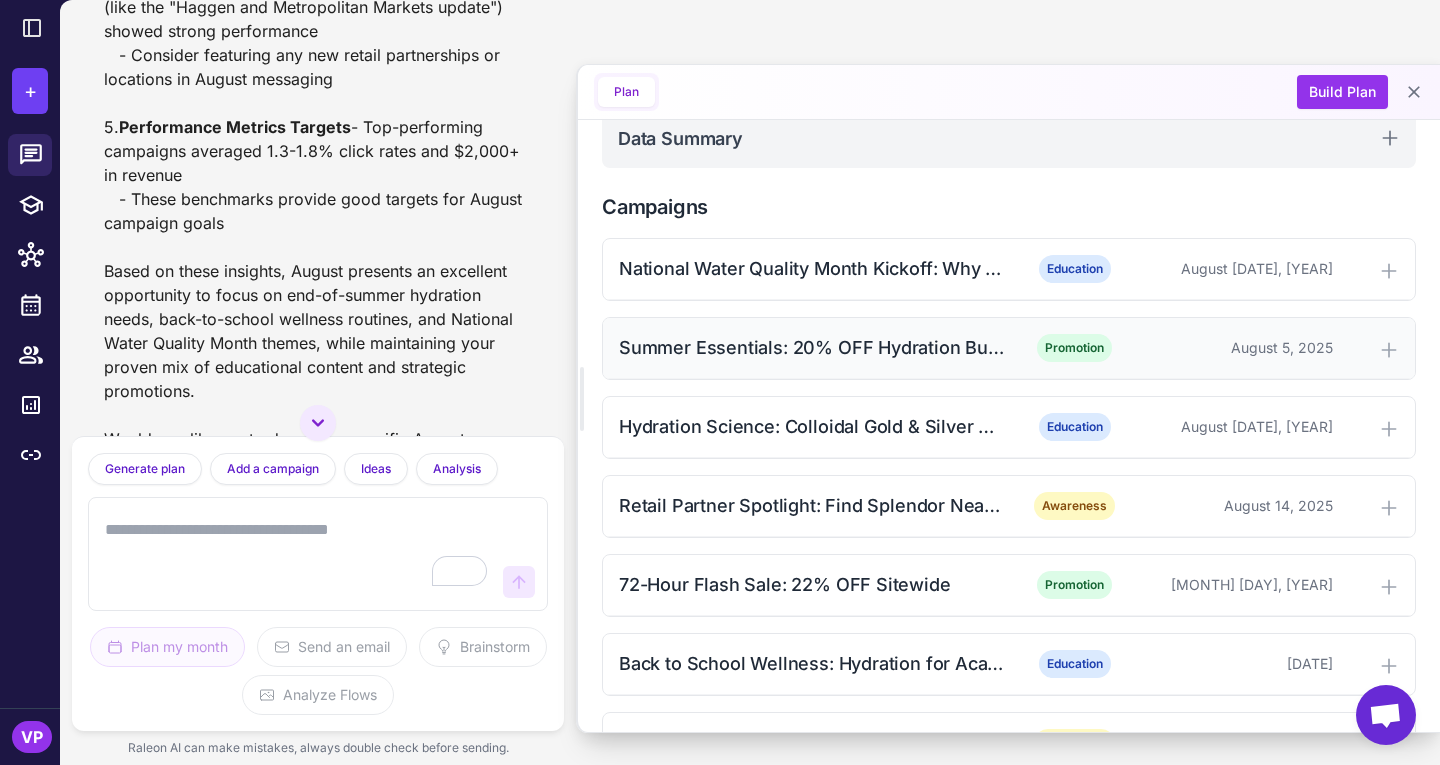 click on "Summer Essentials: 20% OFF Hydration Bundle" at bounding box center [812, 347] 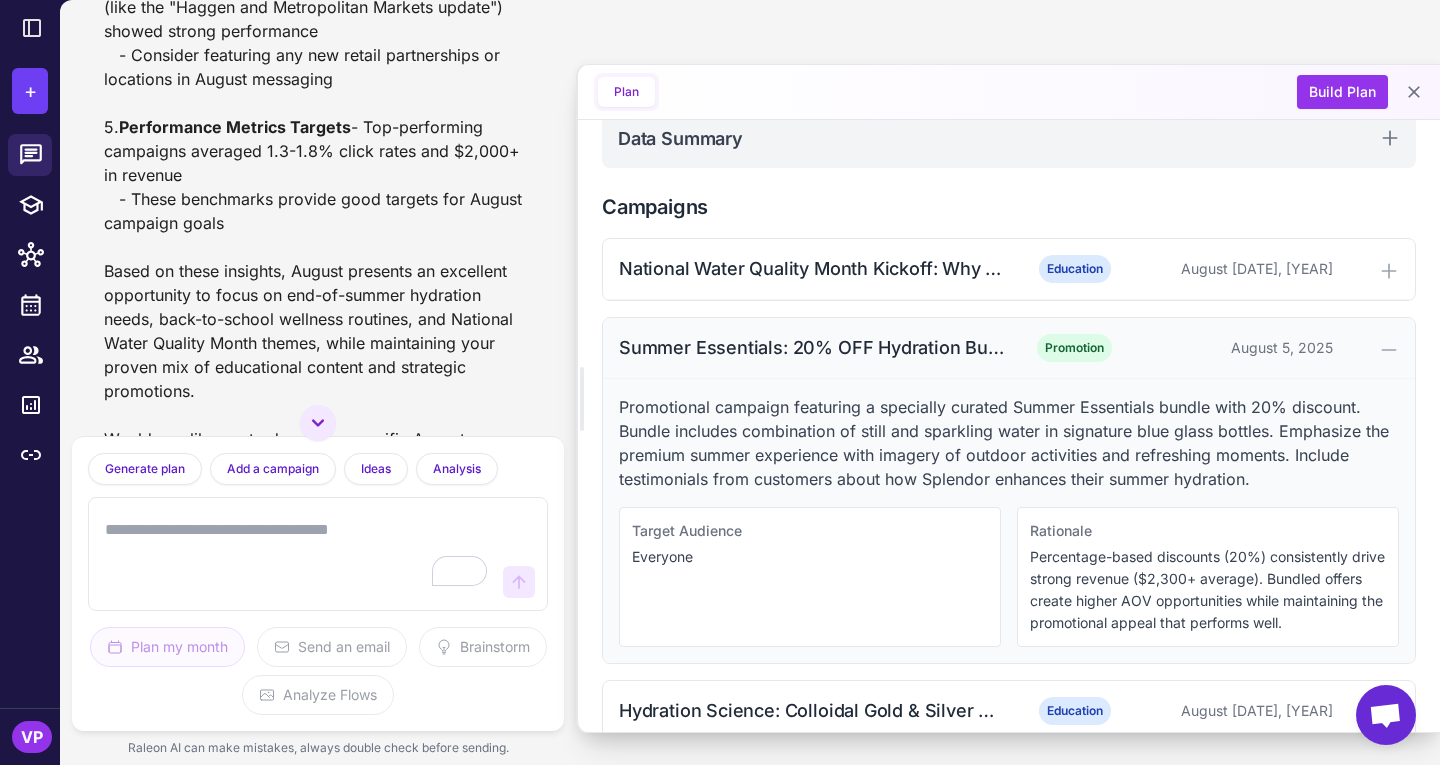 click on "Summer Essentials: 20% OFF Hydration Bundle" at bounding box center [812, 347] 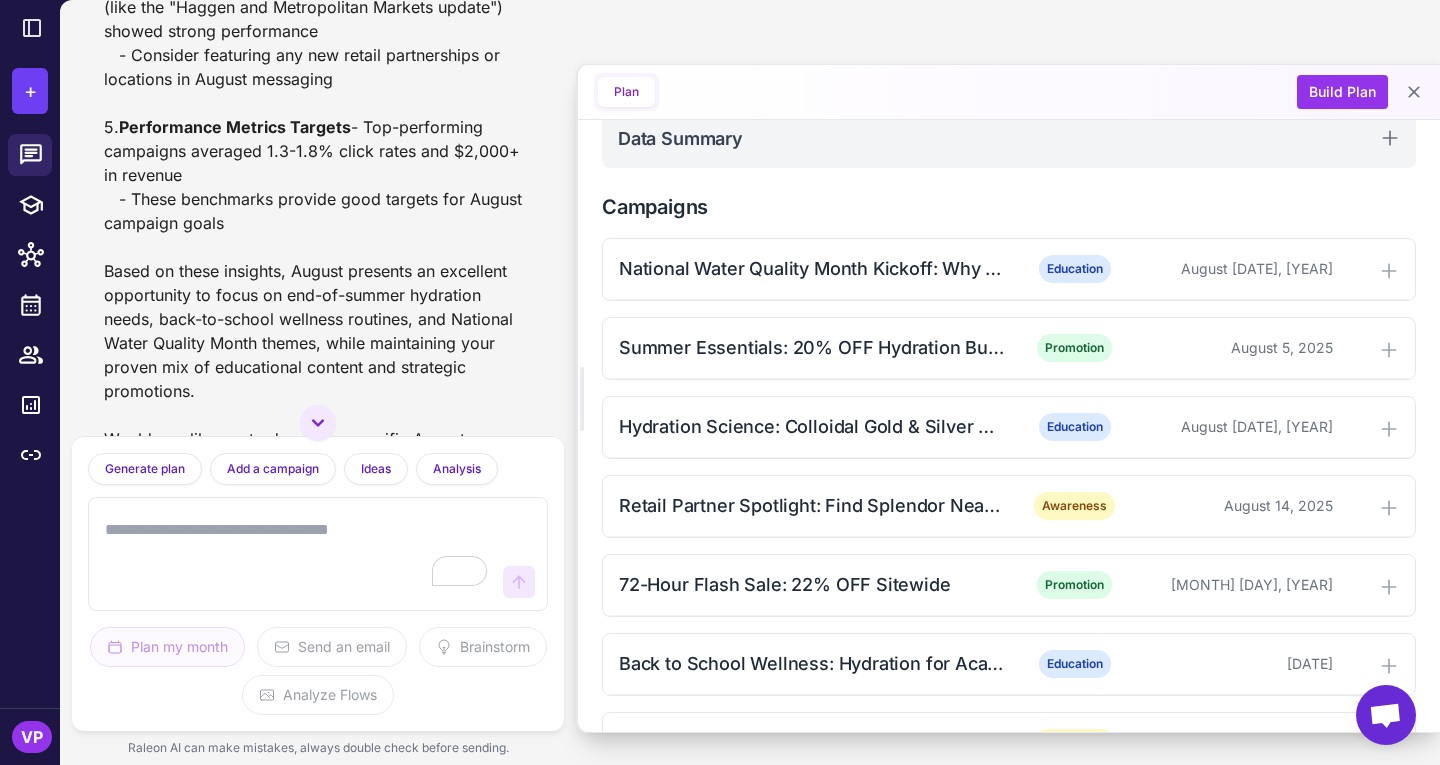 click at bounding box center (298, 554) 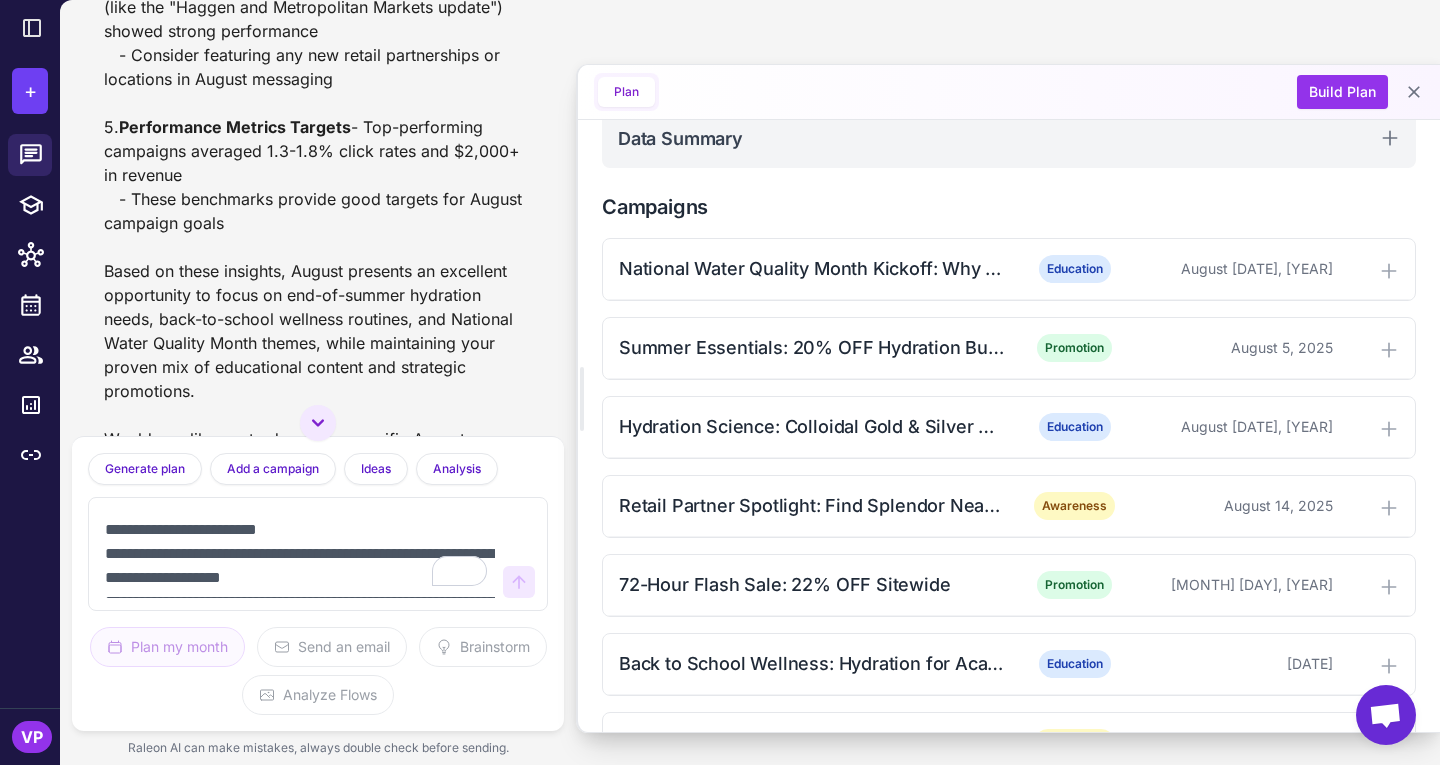 scroll, scrollTop: 101, scrollLeft: 0, axis: vertical 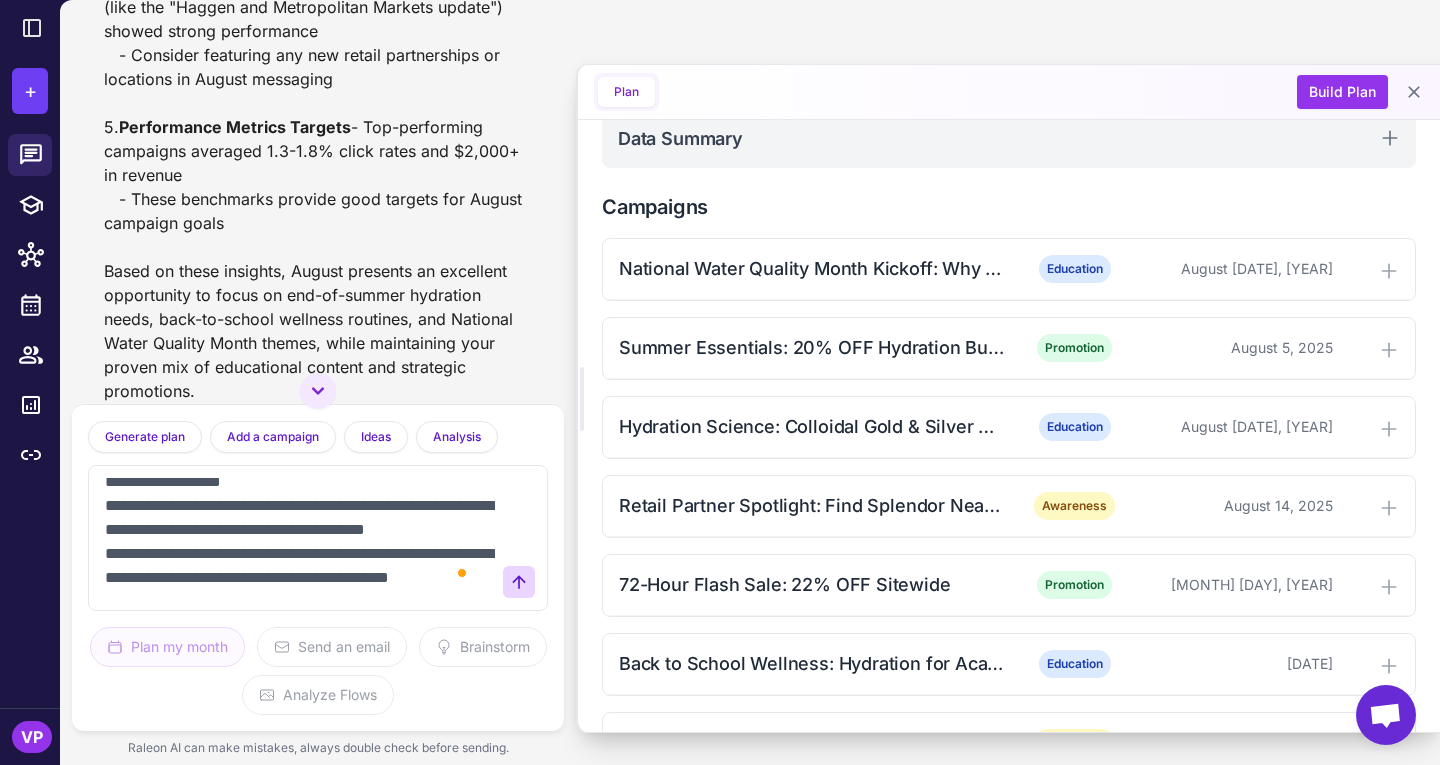 click on "**********" at bounding box center (298, 538) 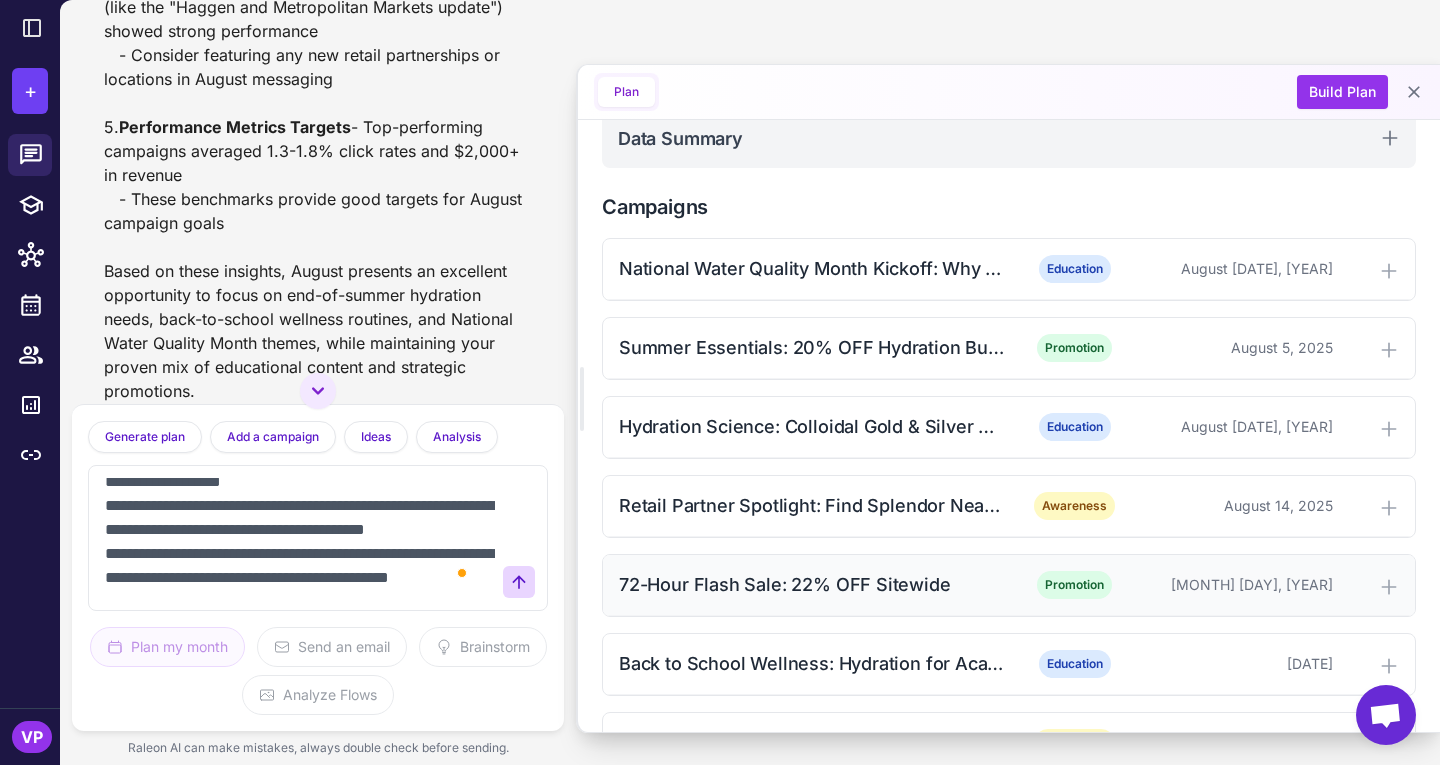 scroll, scrollTop: 712, scrollLeft: 0, axis: vertical 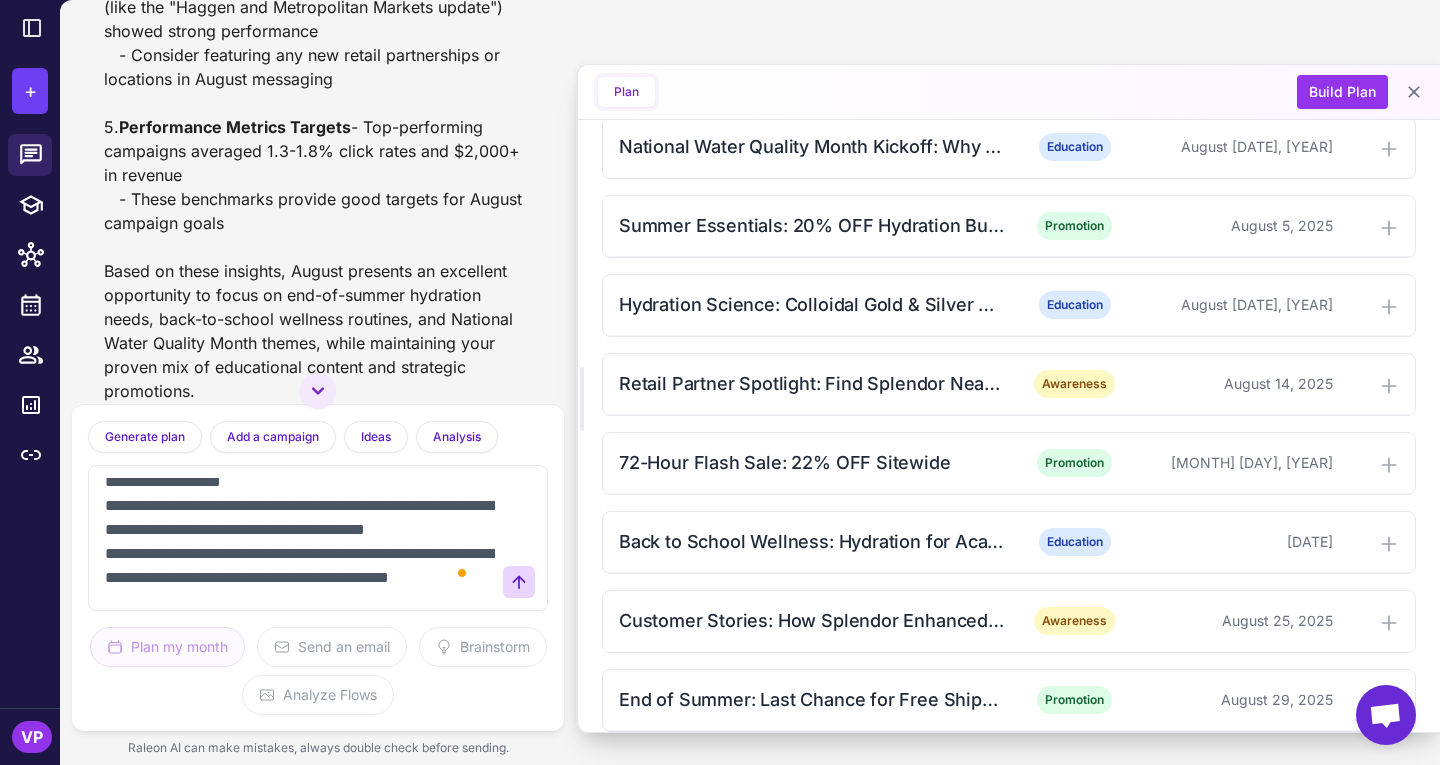 click on "**********" at bounding box center (298, 538) 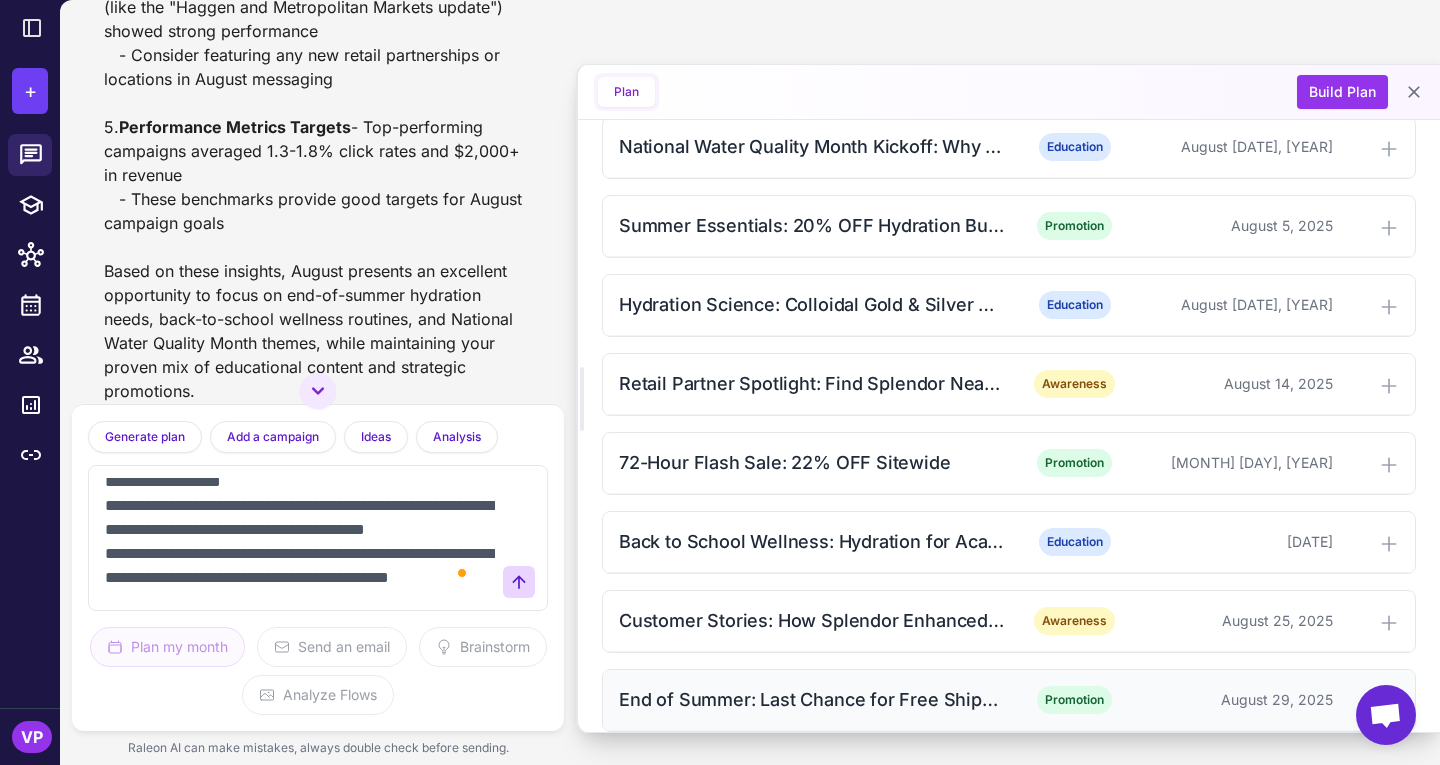 click on "End of Summer: Last Chance for Free Shipping" at bounding box center (812, 699) 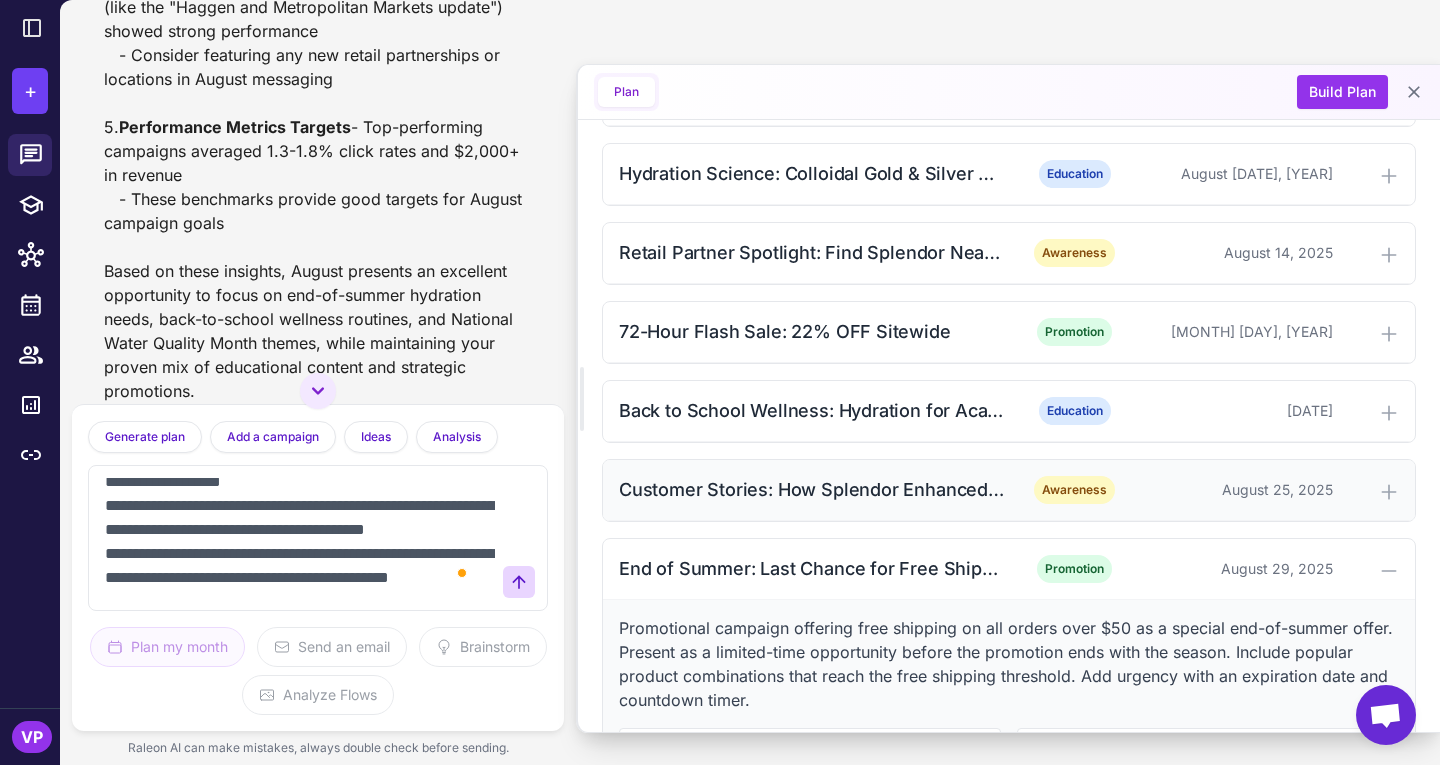 scroll, scrollTop: 844, scrollLeft: 0, axis: vertical 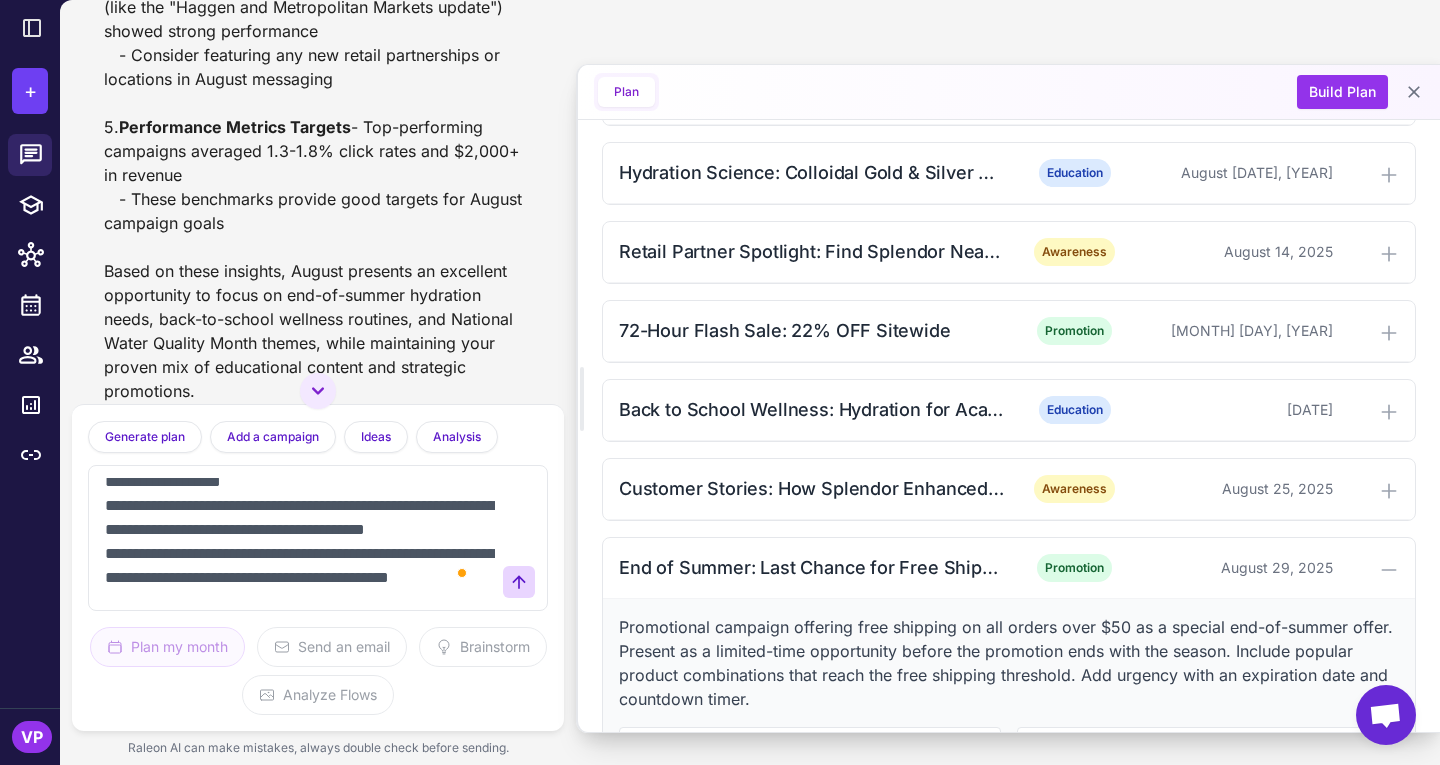 click on "**********" at bounding box center [298, 538] 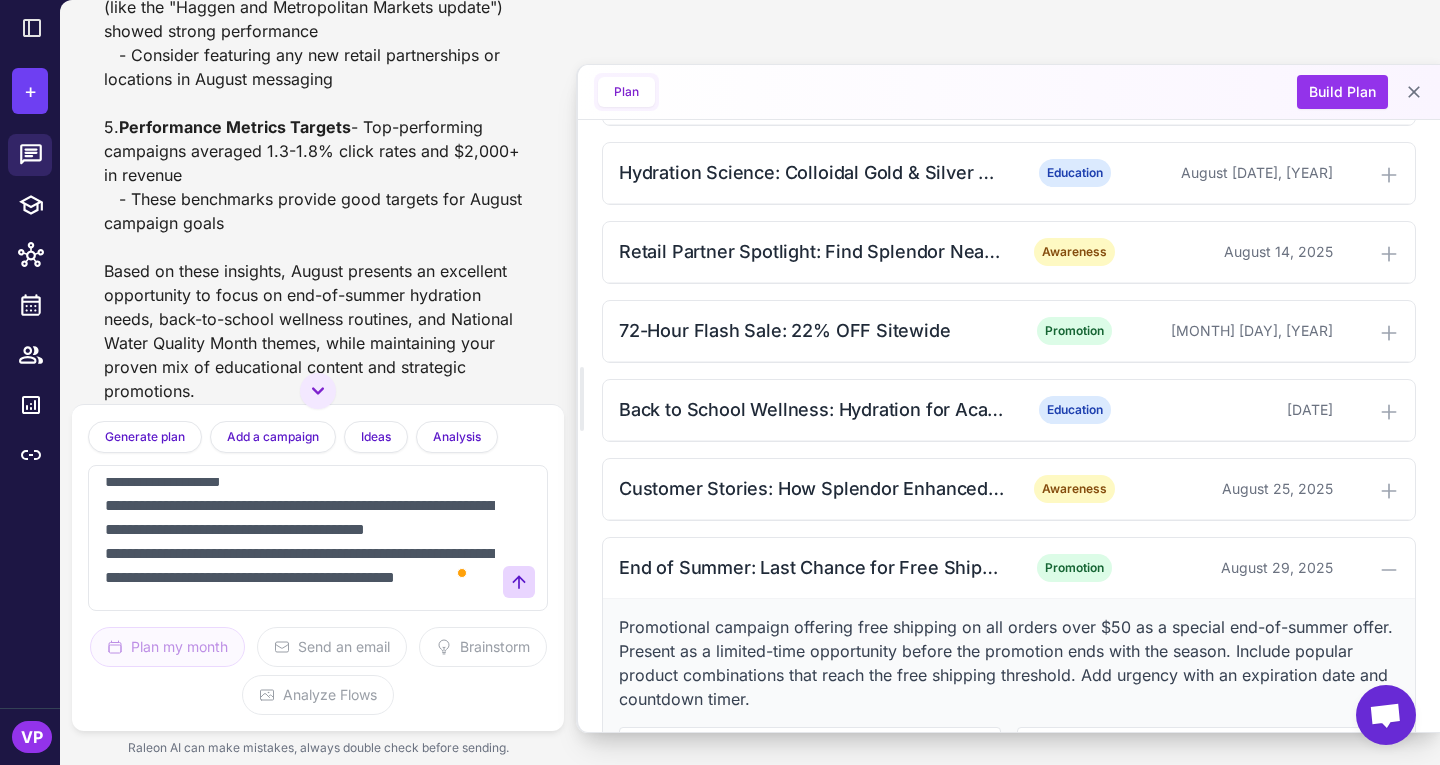 scroll, scrollTop: 125, scrollLeft: 0, axis: vertical 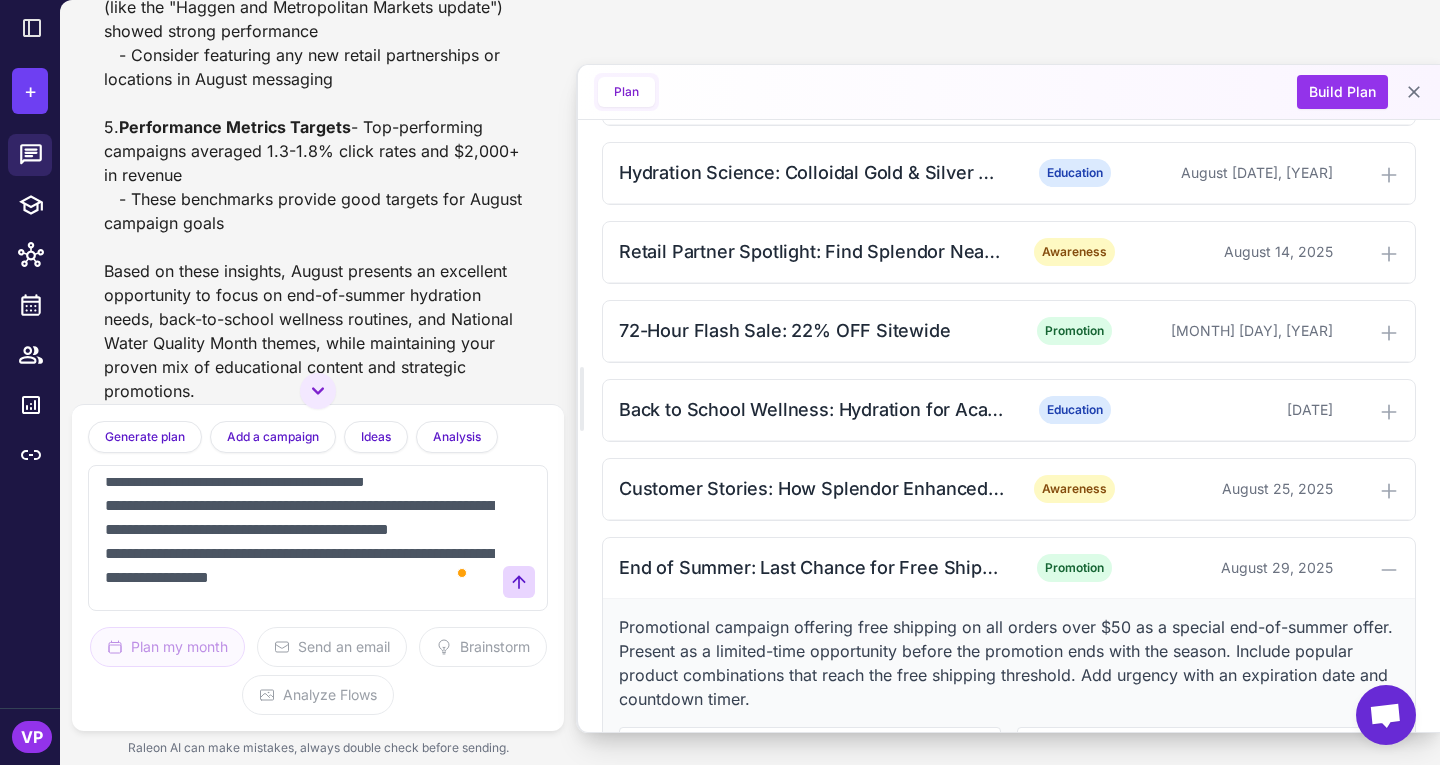 type on "**********" 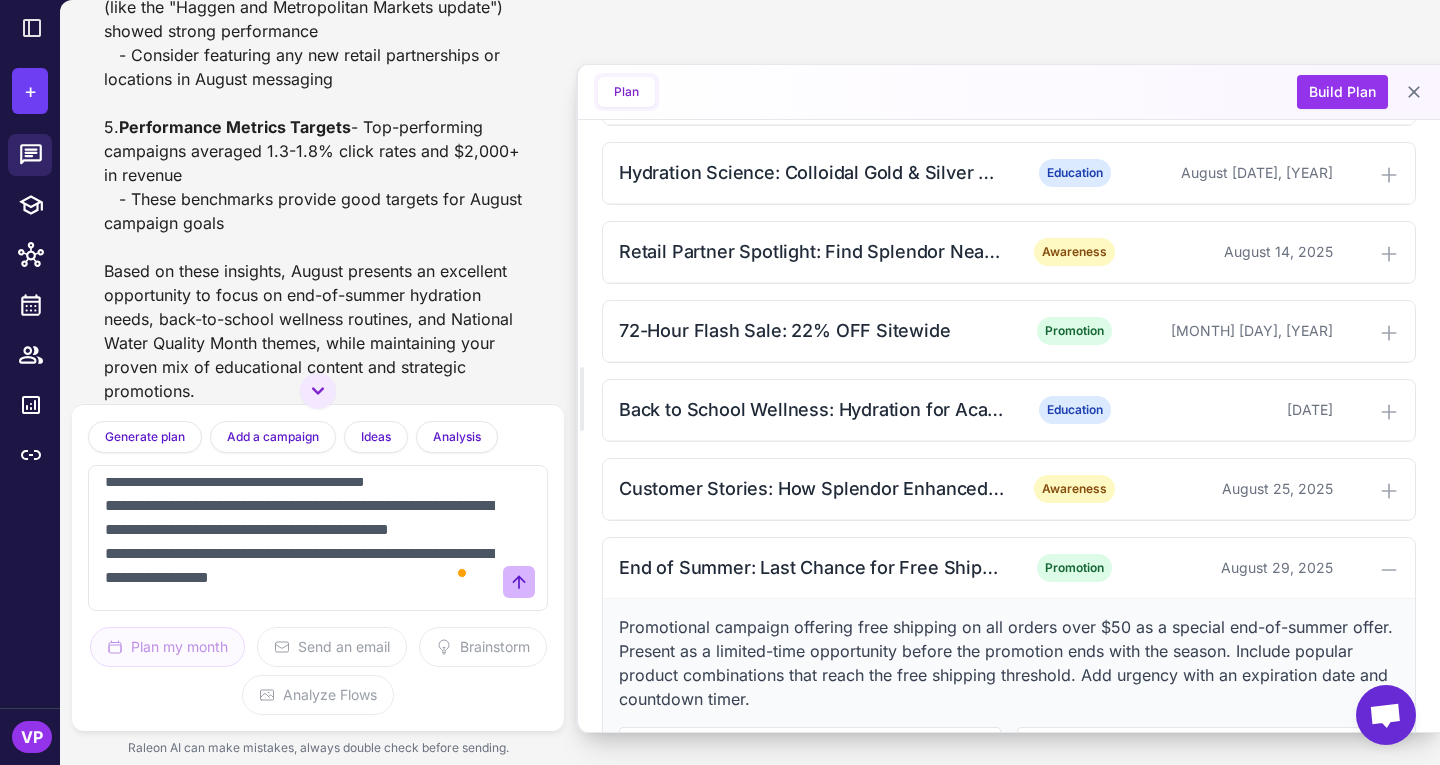 click 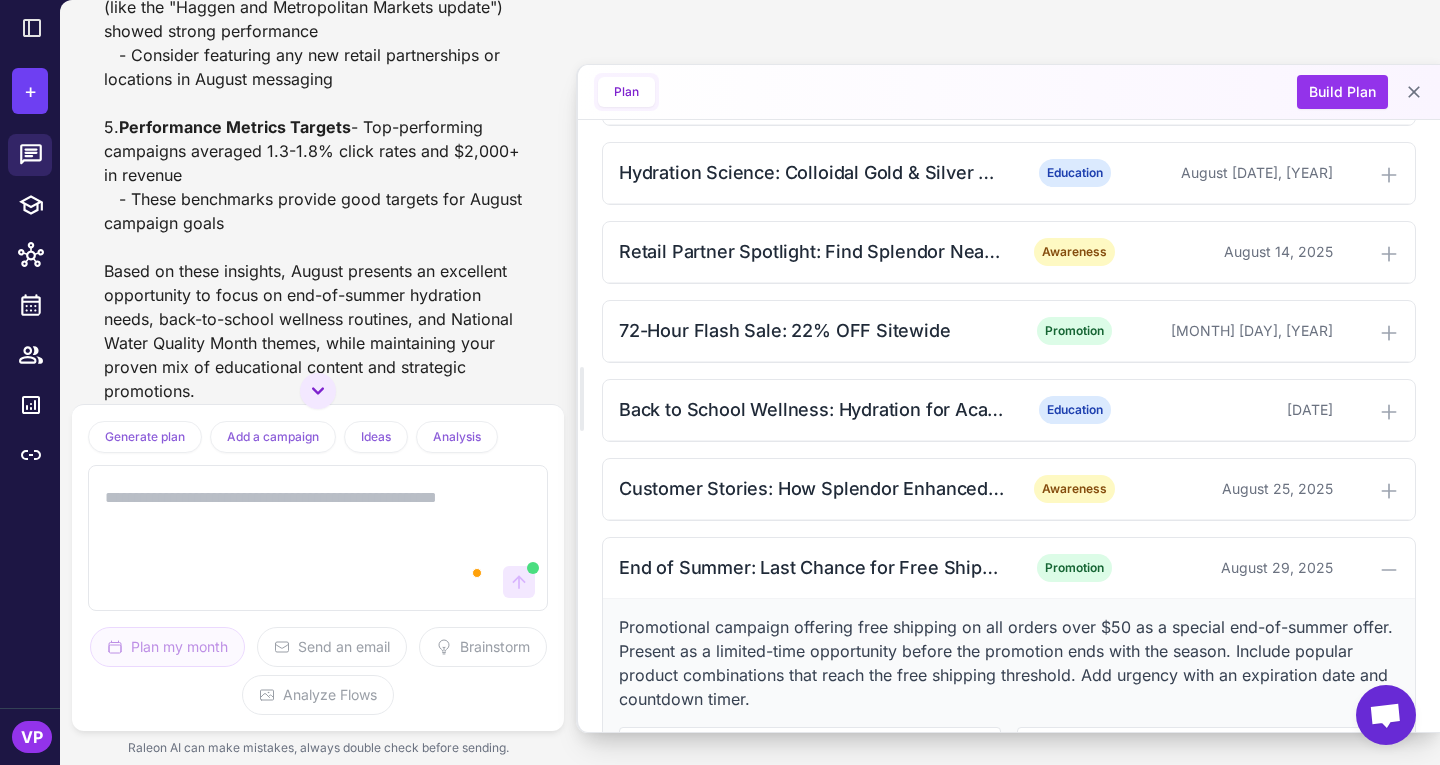 scroll, scrollTop: 0, scrollLeft: 0, axis: both 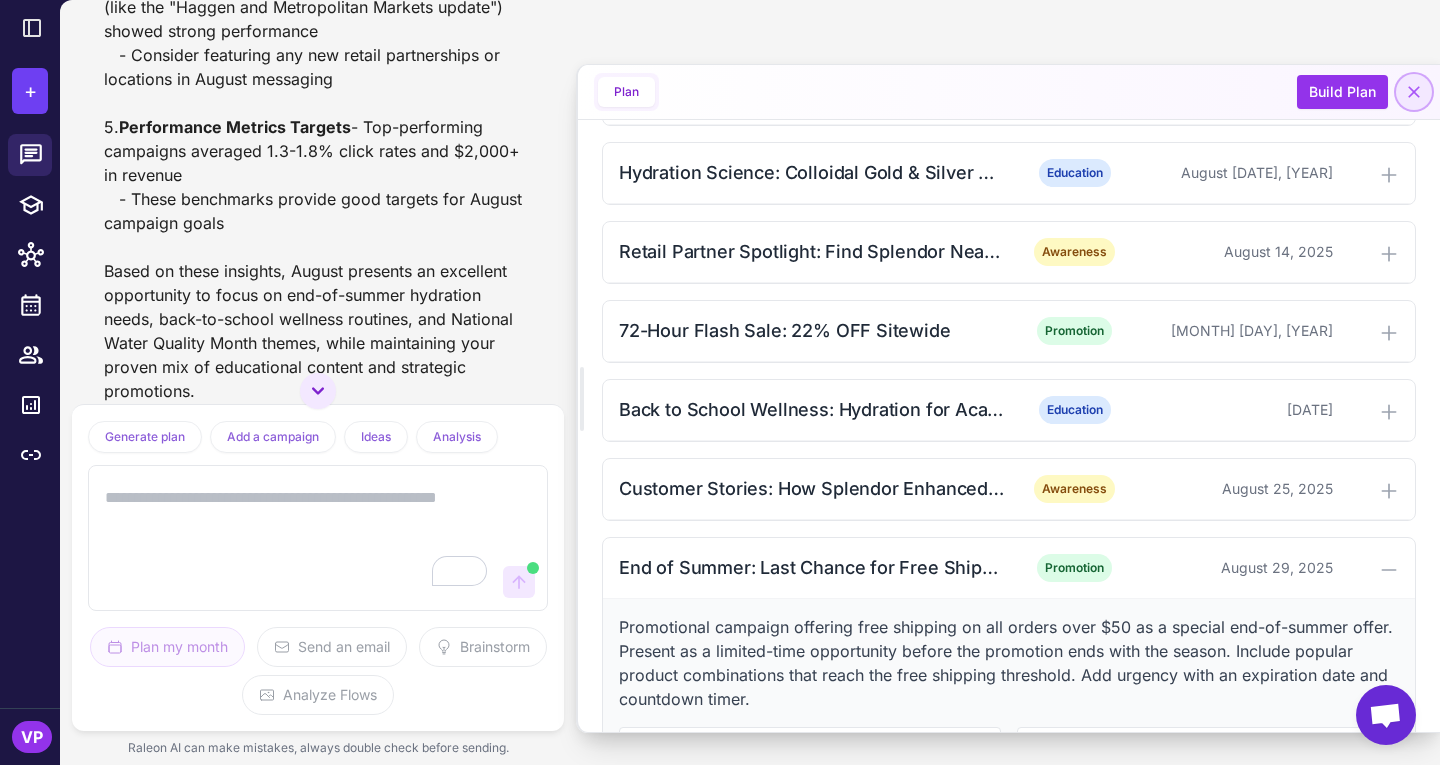 click 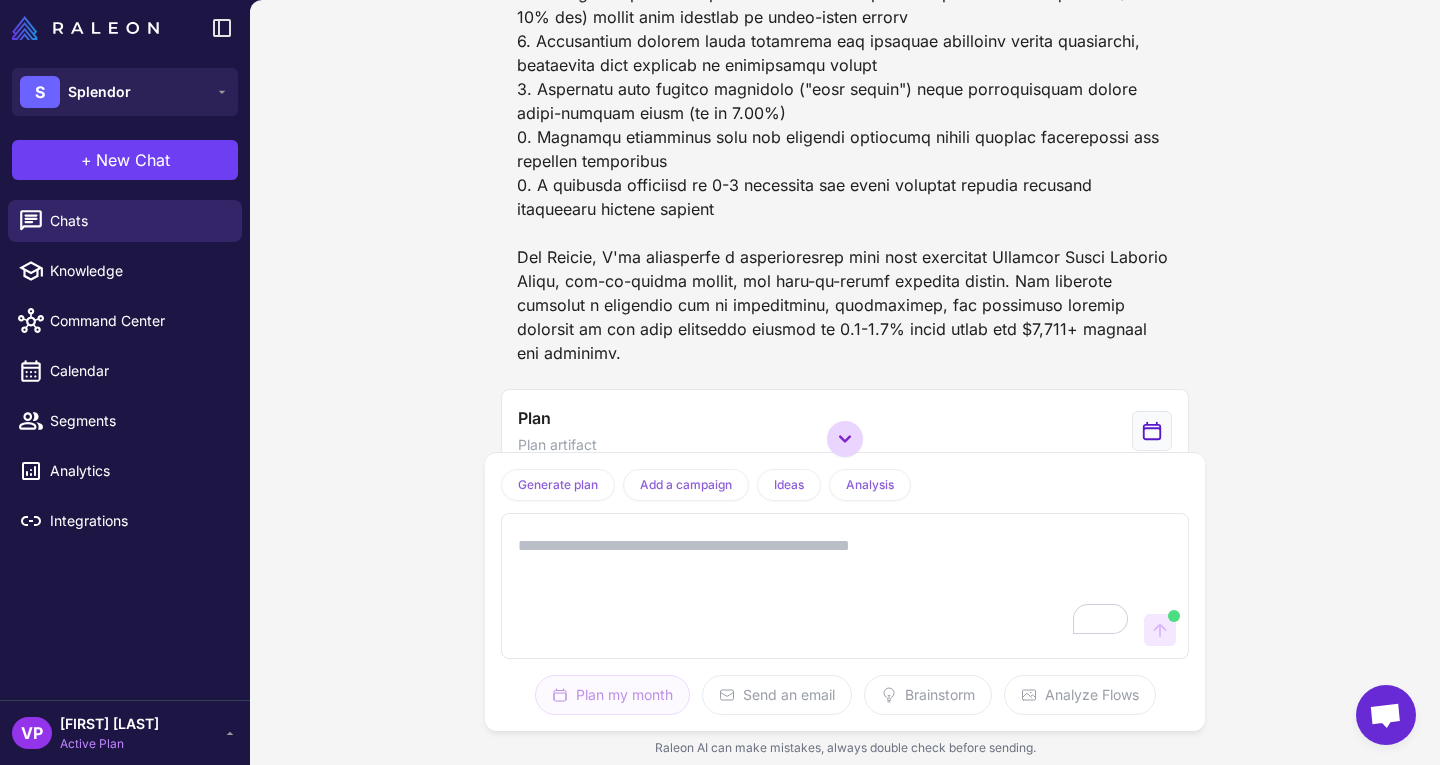 click 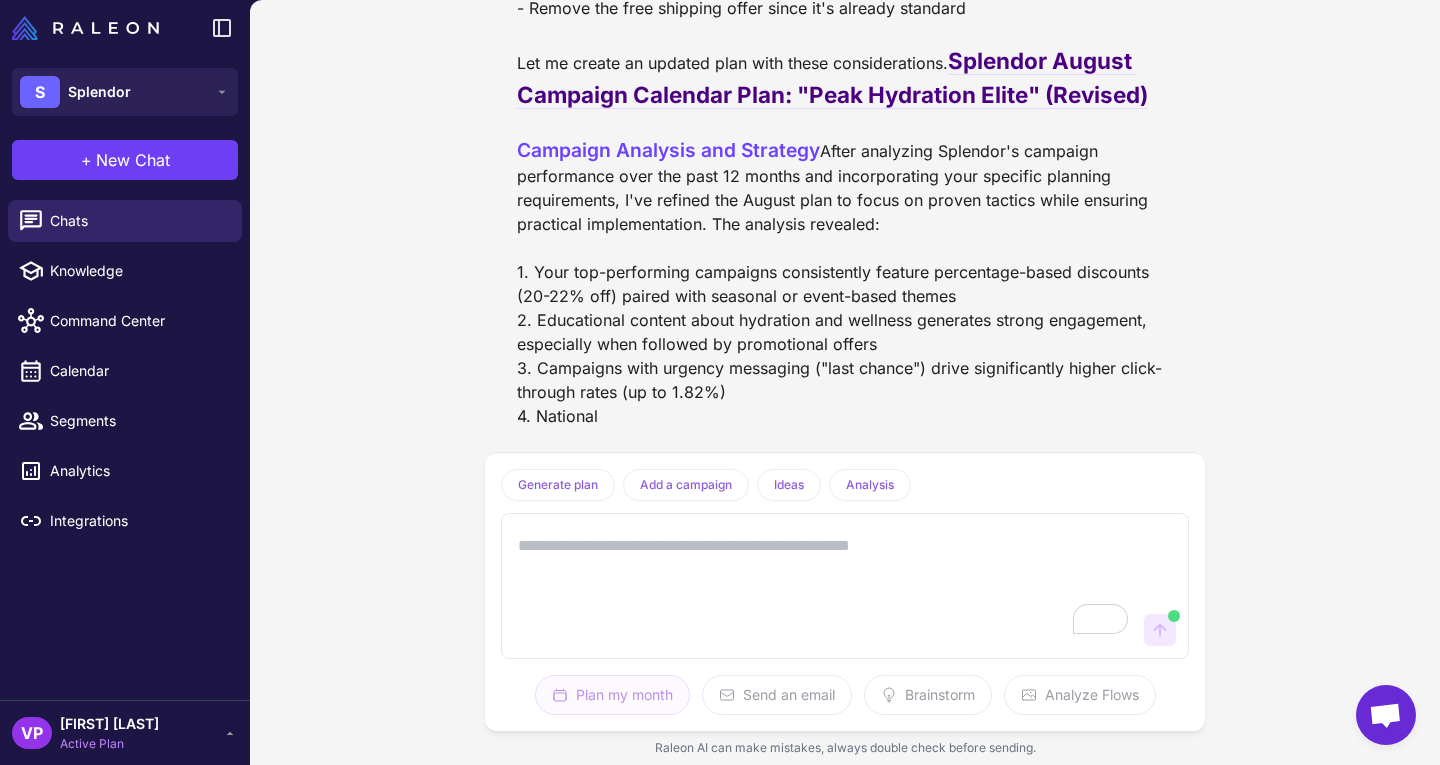 scroll, scrollTop: 6197, scrollLeft: 0, axis: vertical 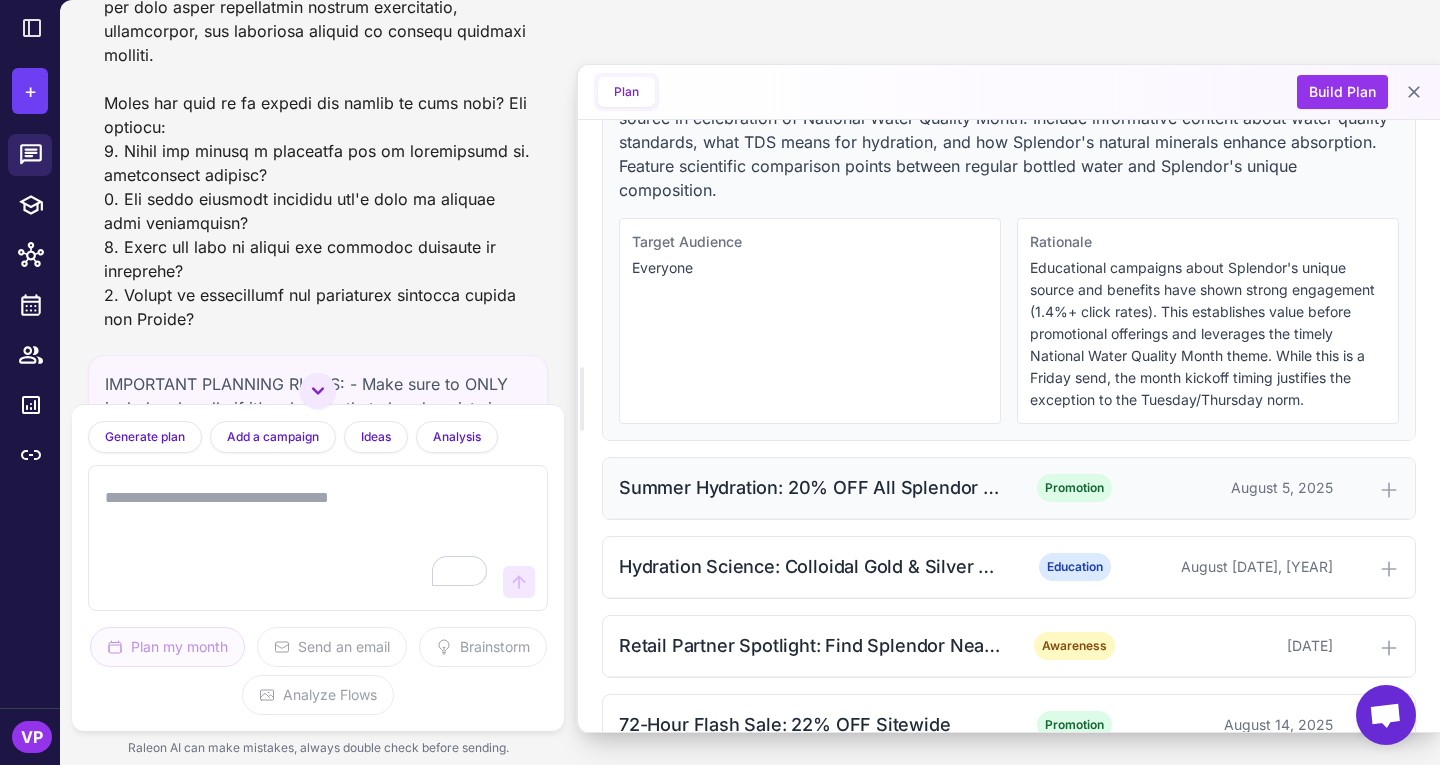 click on "Summer Hydration: 20% OFF All Splendor Water" at bounding box center [812, 487] 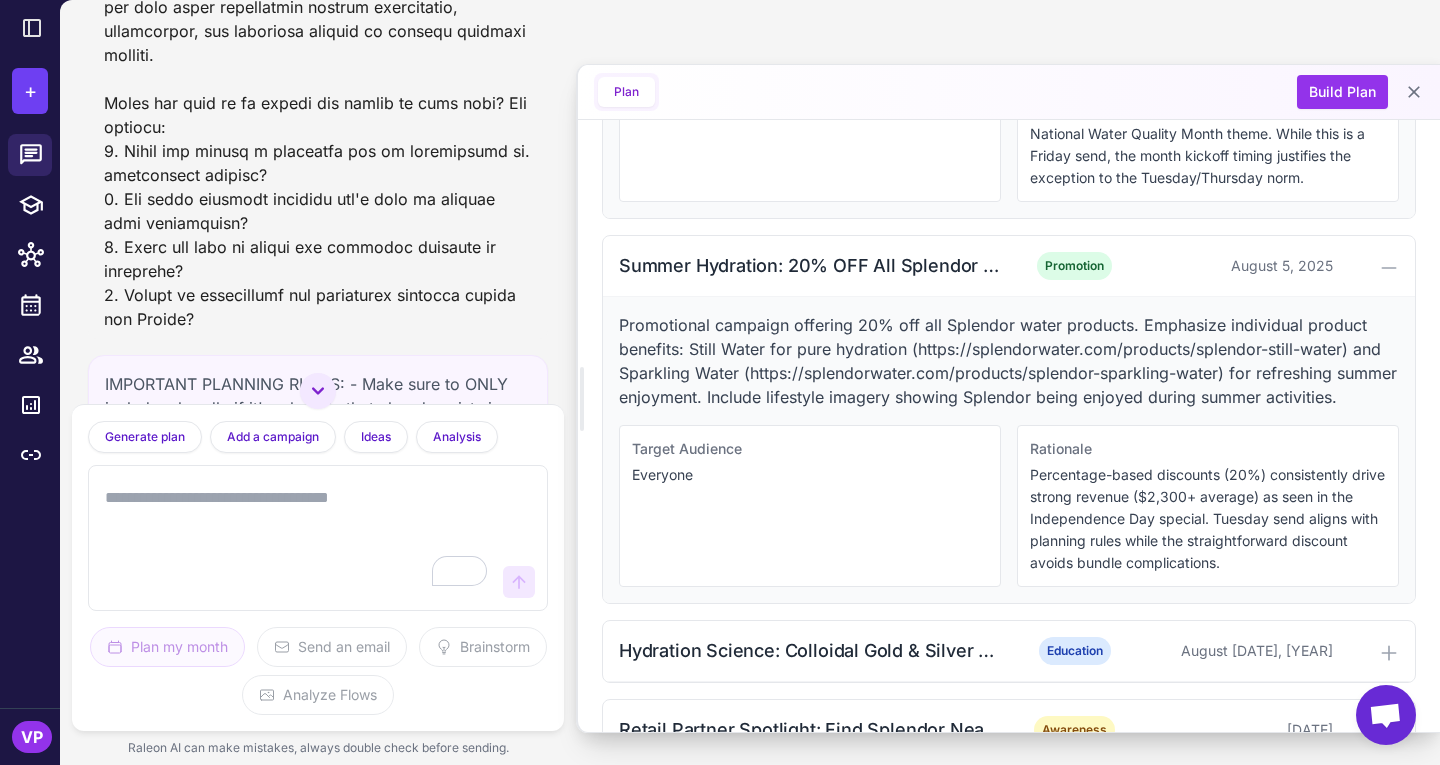 scroll, scrollTop: 1044, scrollLeft: 0, axis: vertical 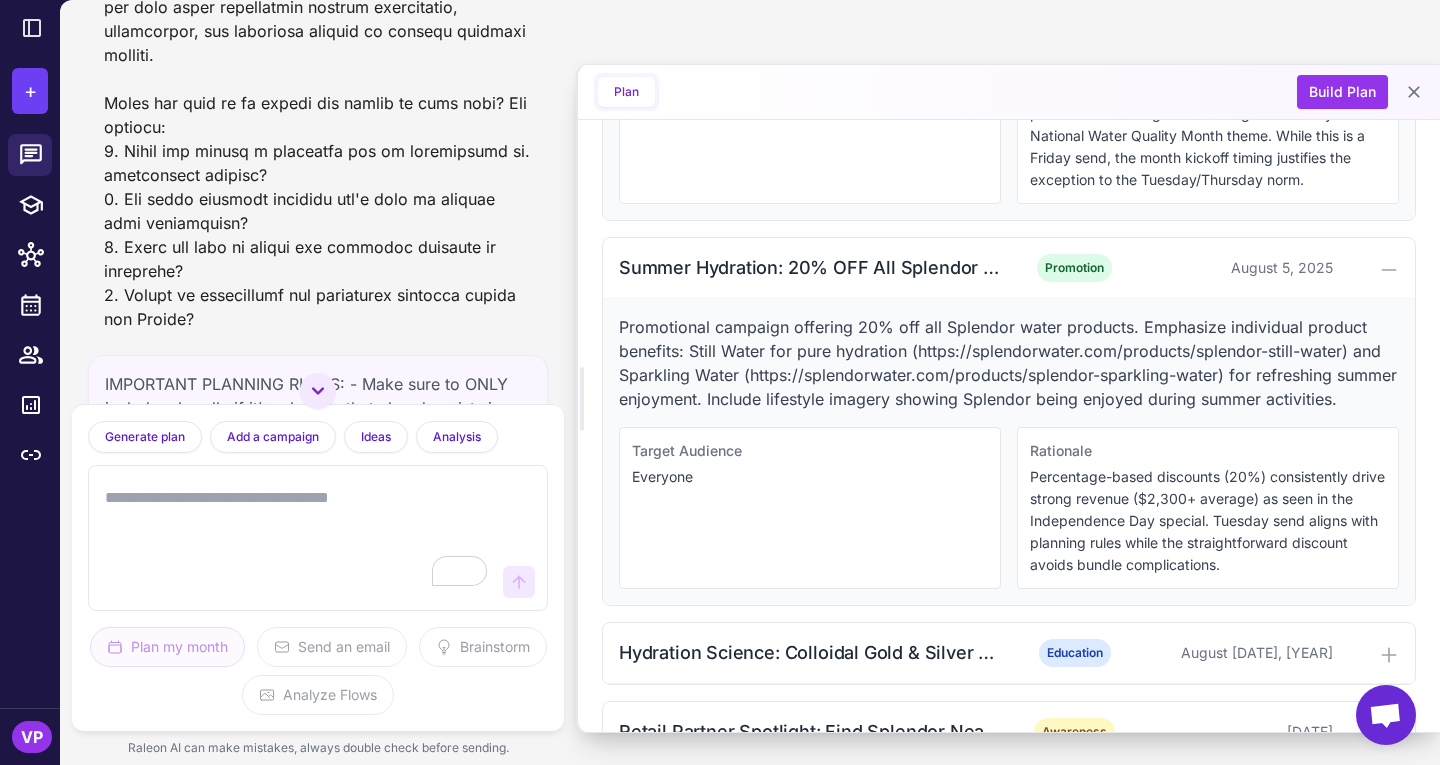 click at bounding box center (298, 538) 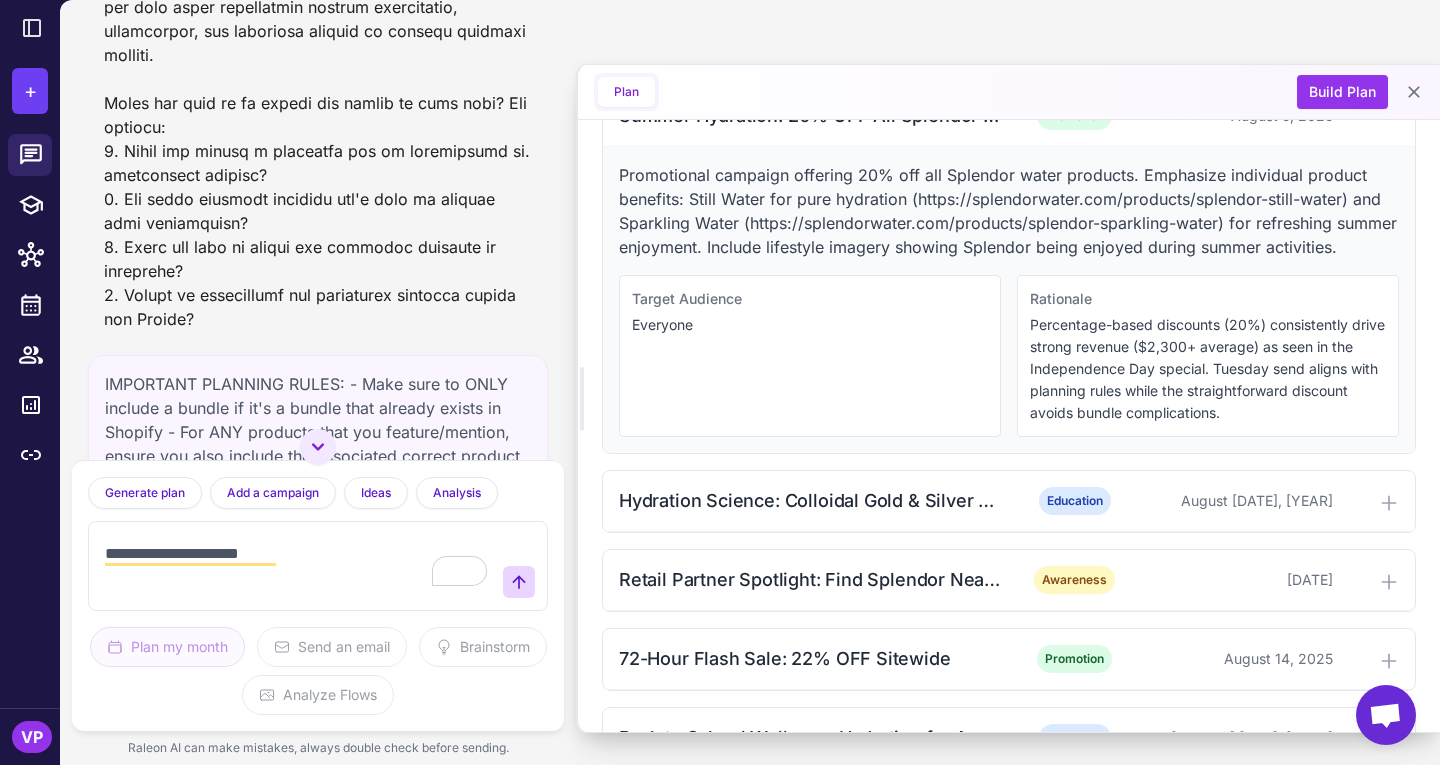 scroll, scrollTop: 1495, scrollLeft: 0, axis: vertical 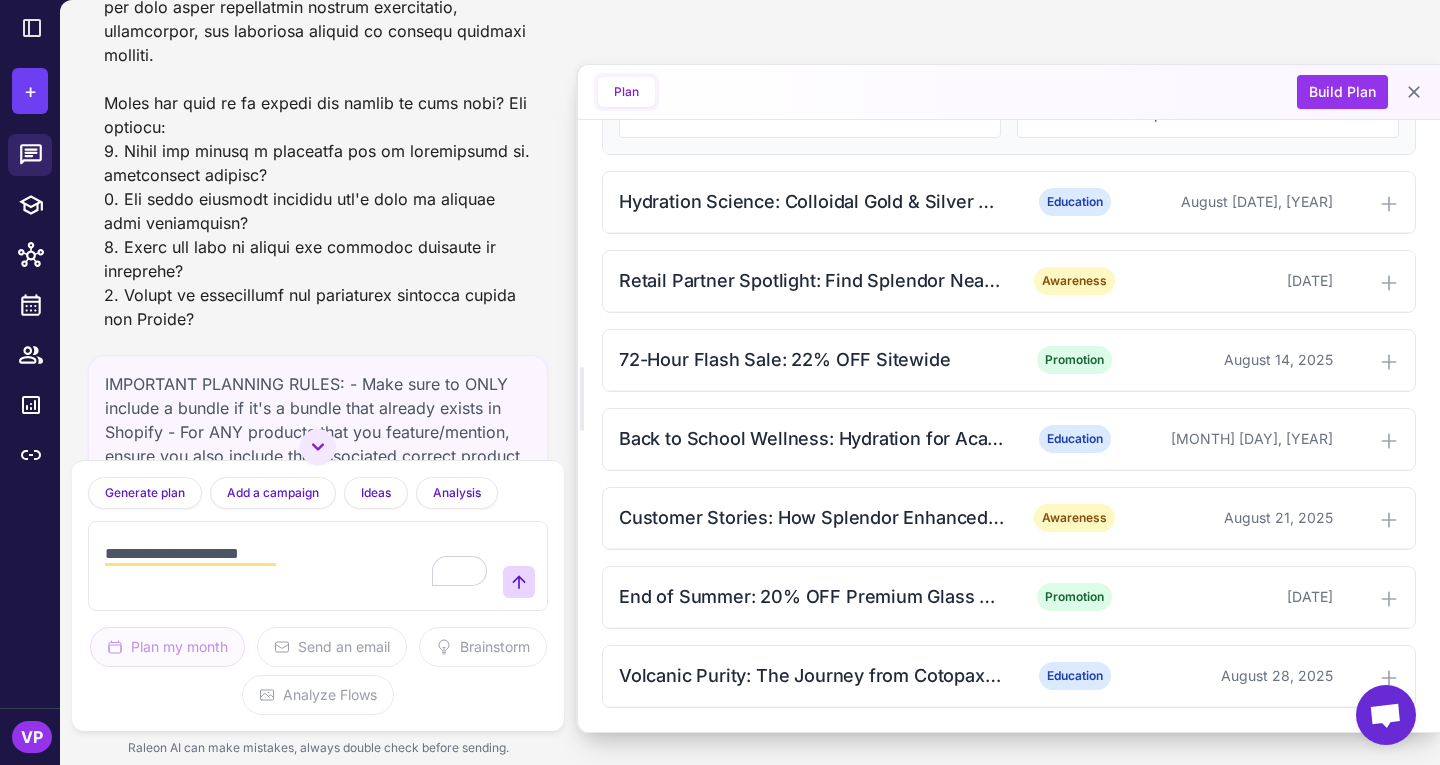 click on "**********" at bounding box center [298, 566] 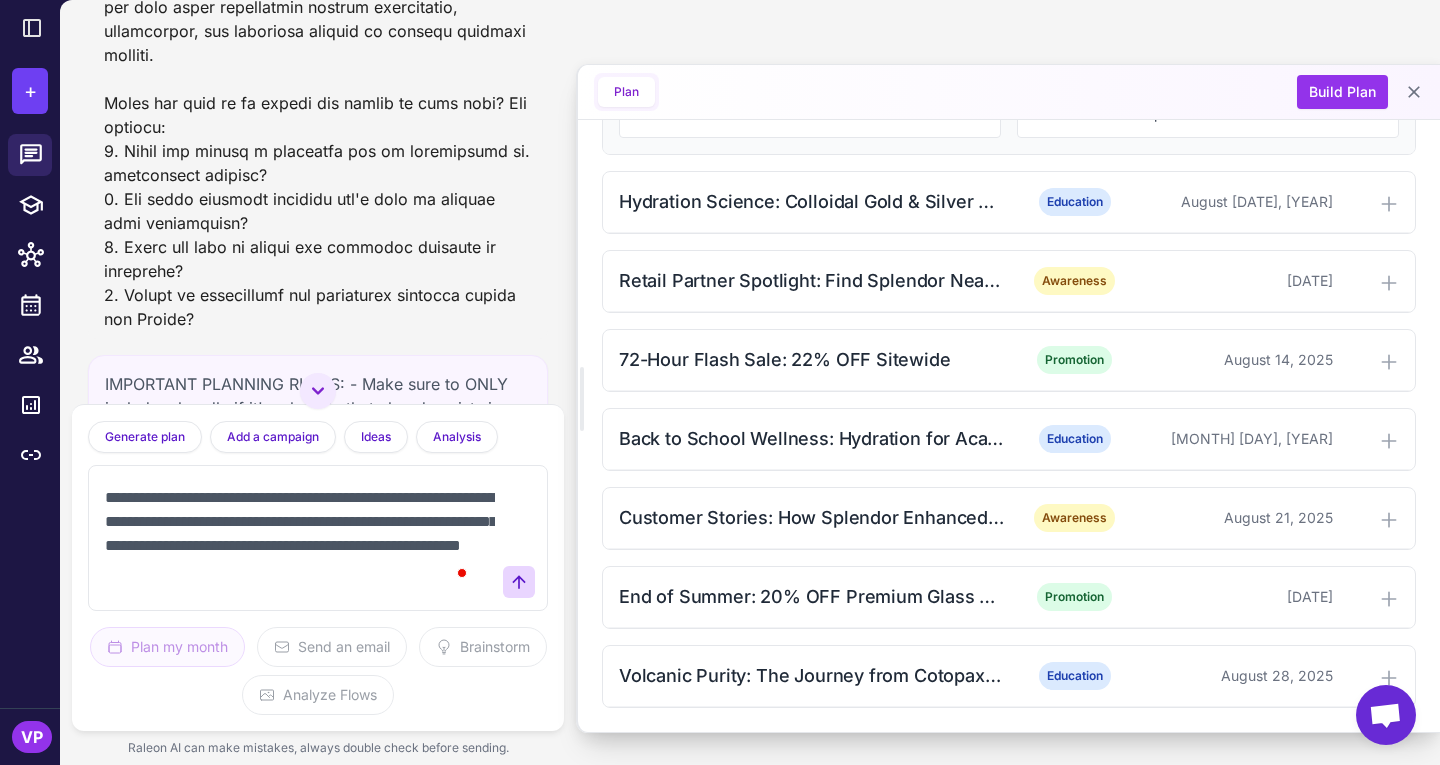 scroll, scrollTop: 5, scrollLeft: 0, axis: vertical 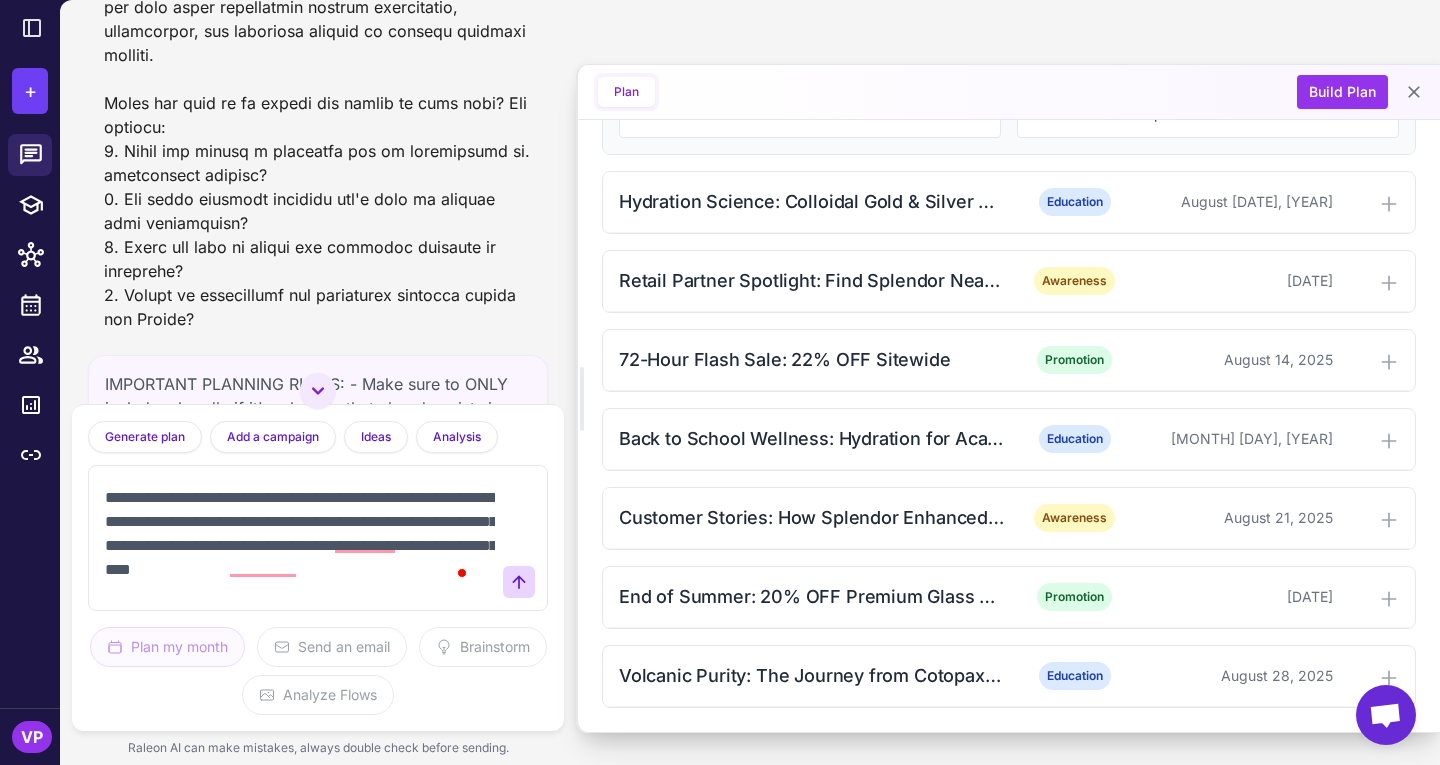 click on "**********" at bounding box center [298, 538] 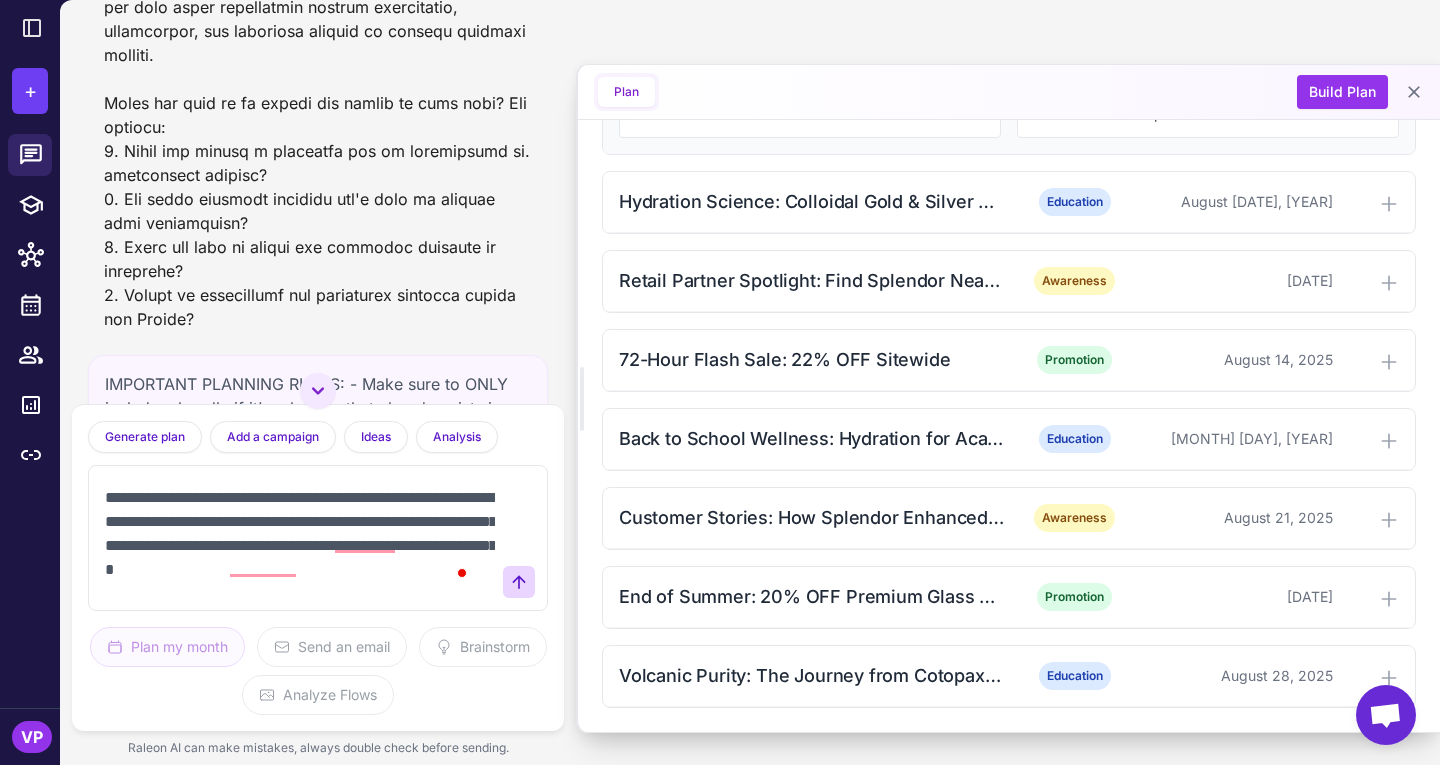 click on "**********" at bounding box center [298, 538] 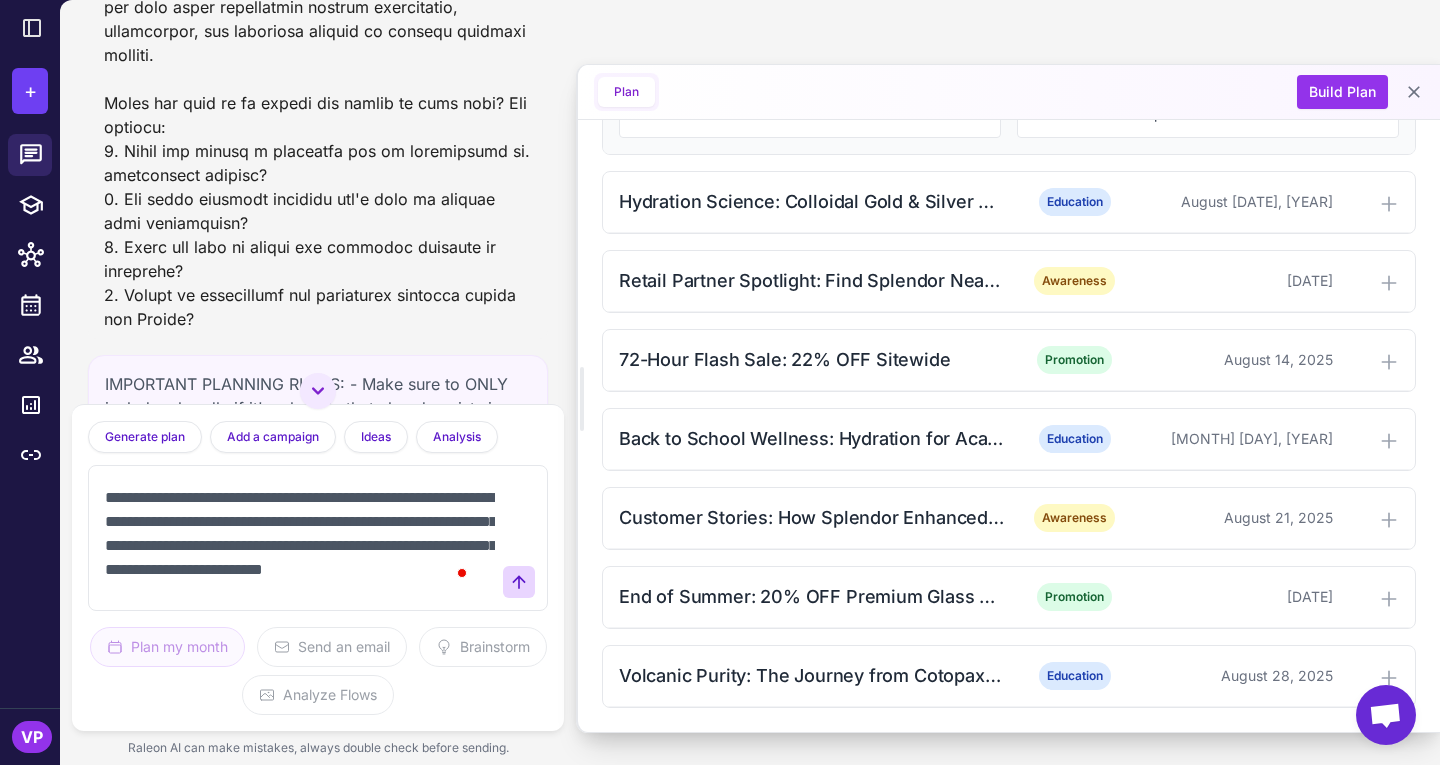 scroll, scrollTop: 29, scrollLeft: 0, axis: vertical 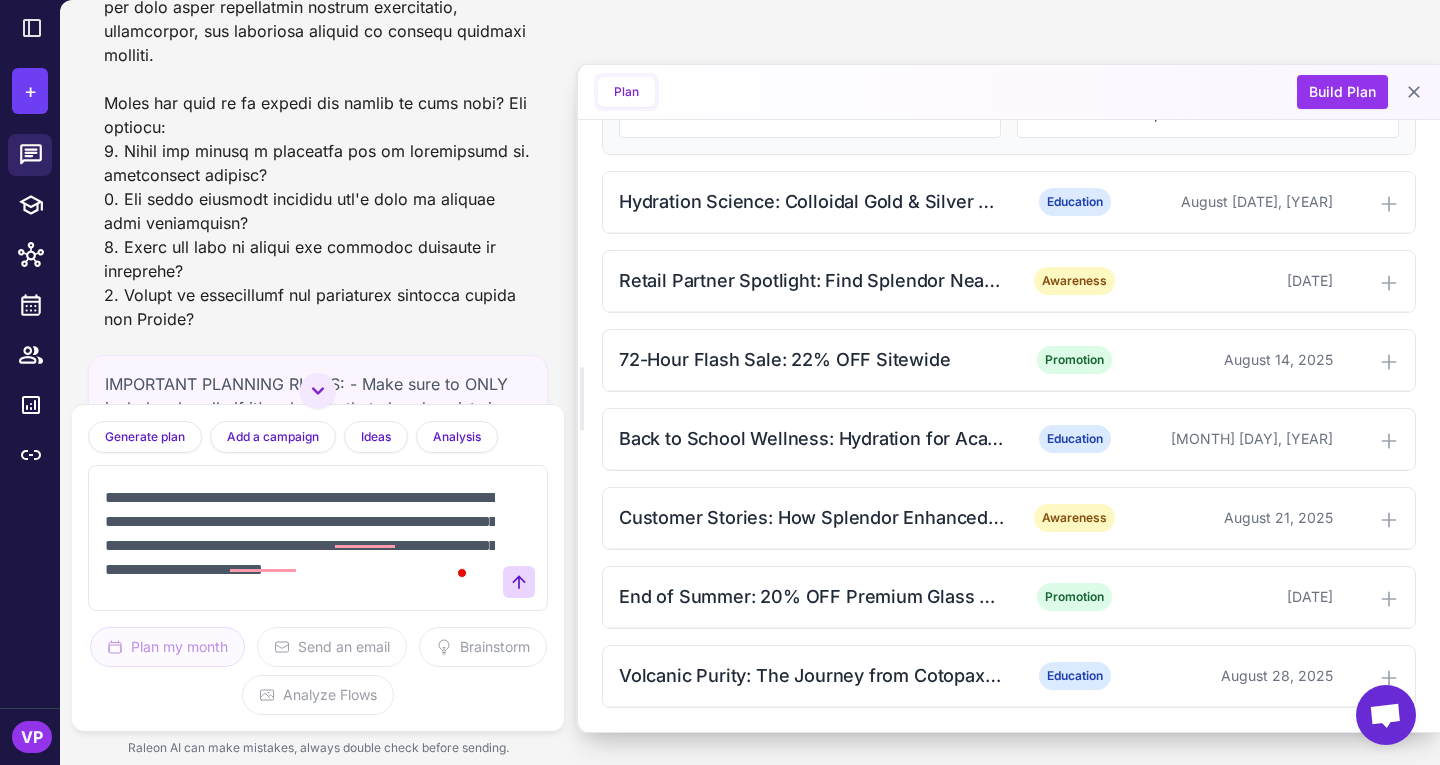 click on "**********" at bounding box center (298, 538) 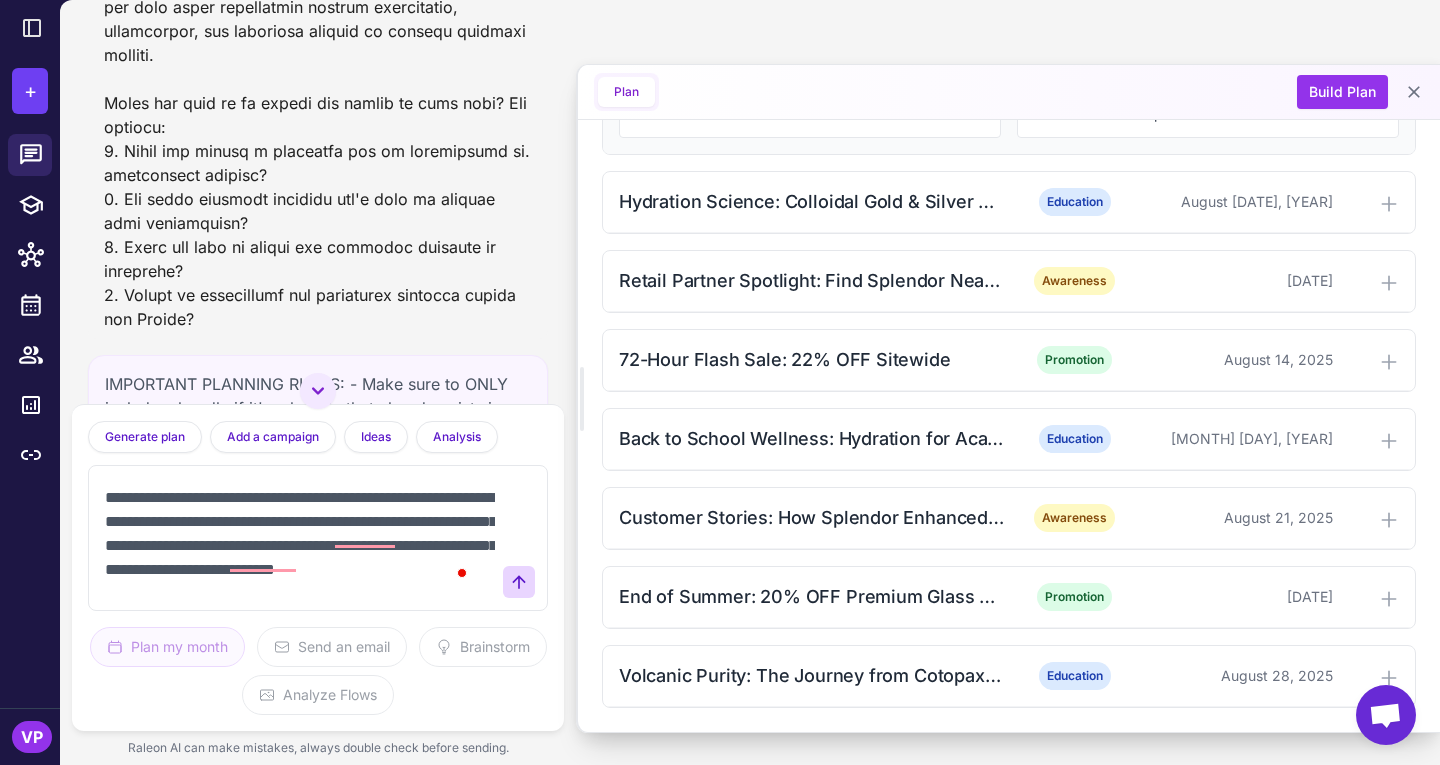 click on "**********" at bounding box center [298, 538] 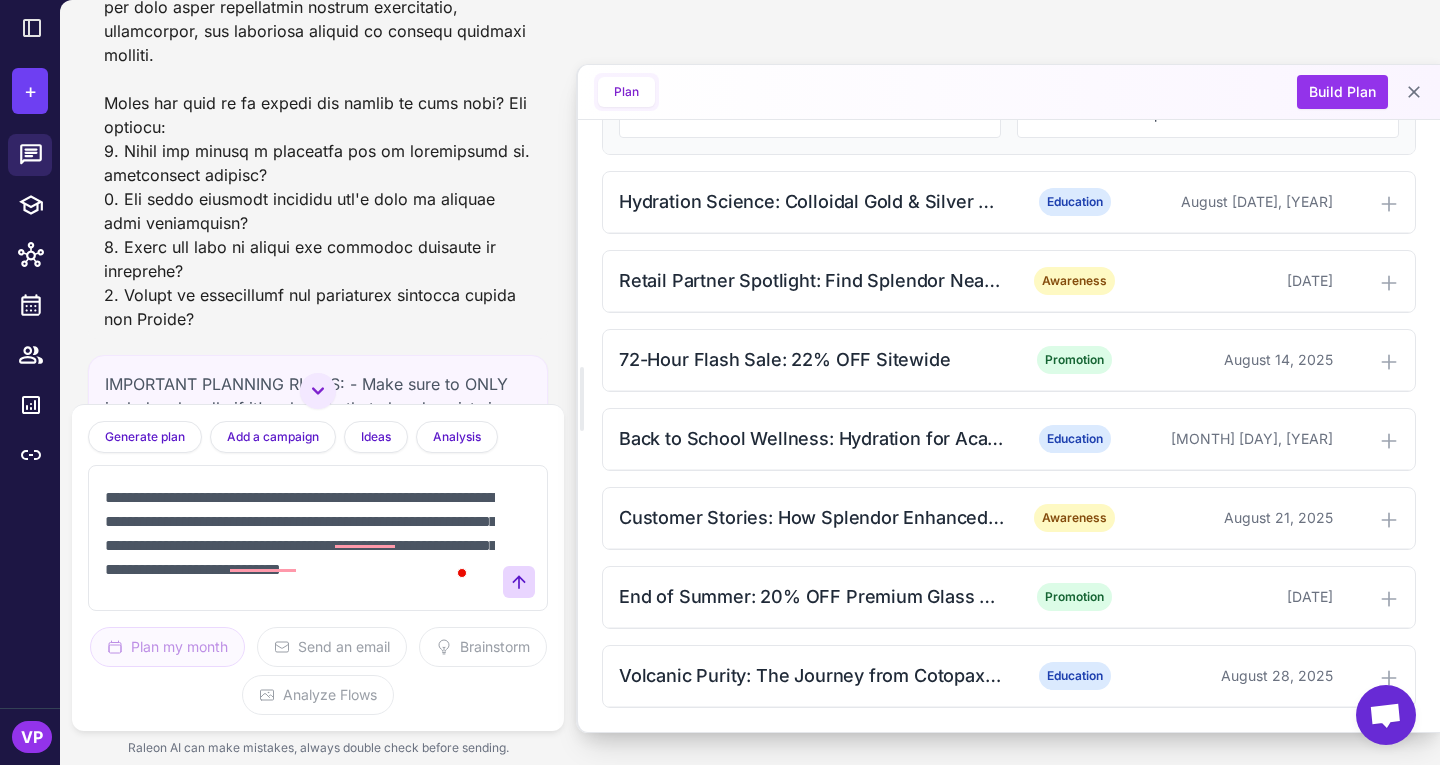 scroll, scrollTop: 29, scrollLeft: 0, axis: vertical 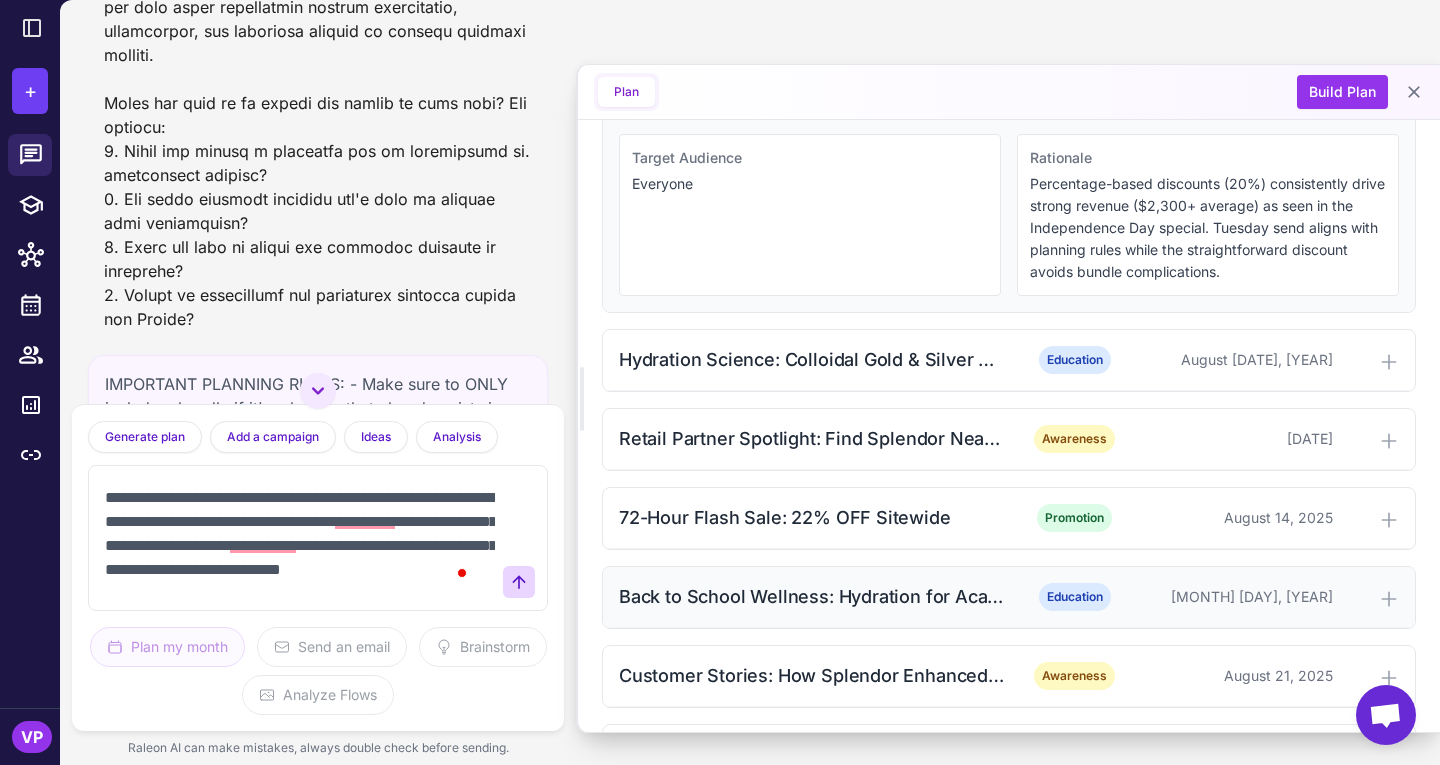 type on "**********" 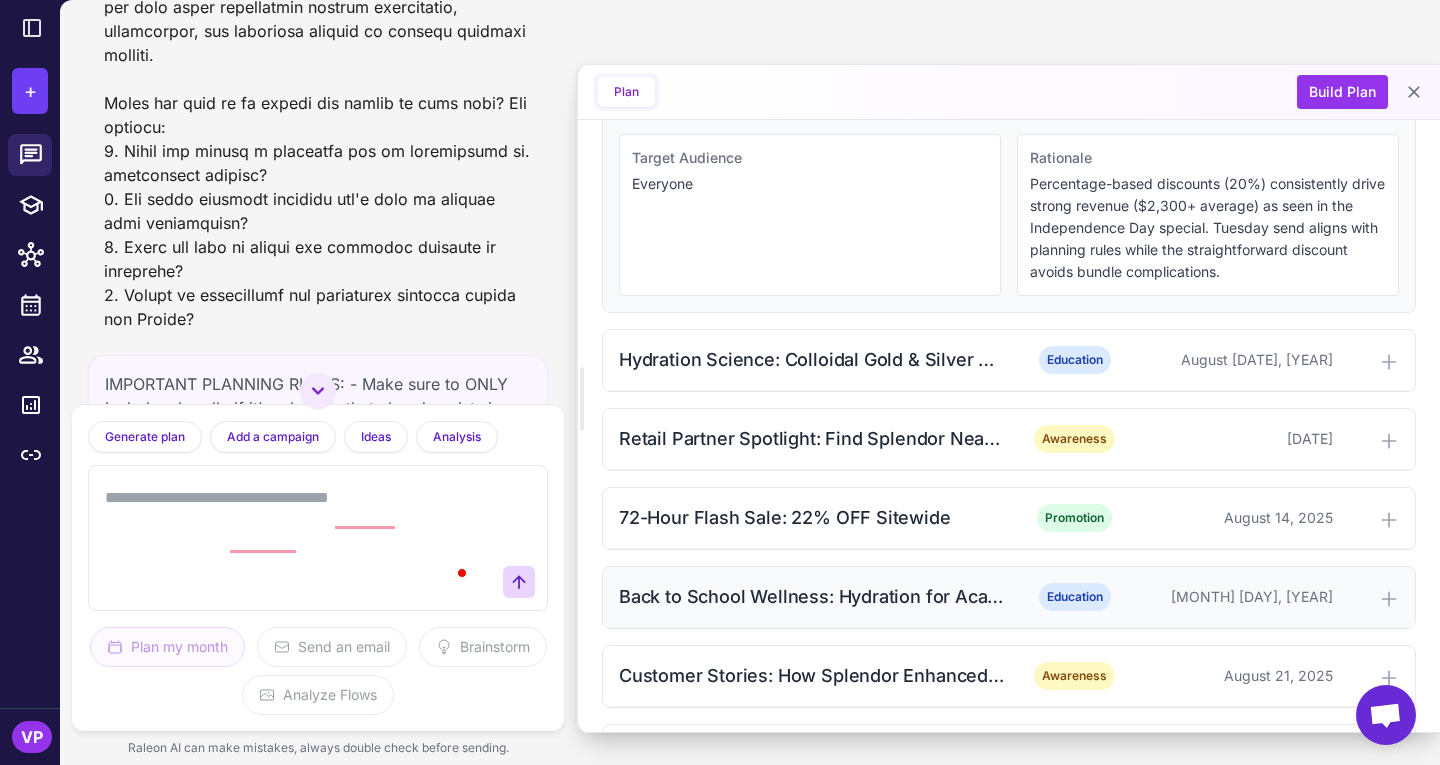scroll, scrollTop: 0, scrollLeft: 0, axis: both 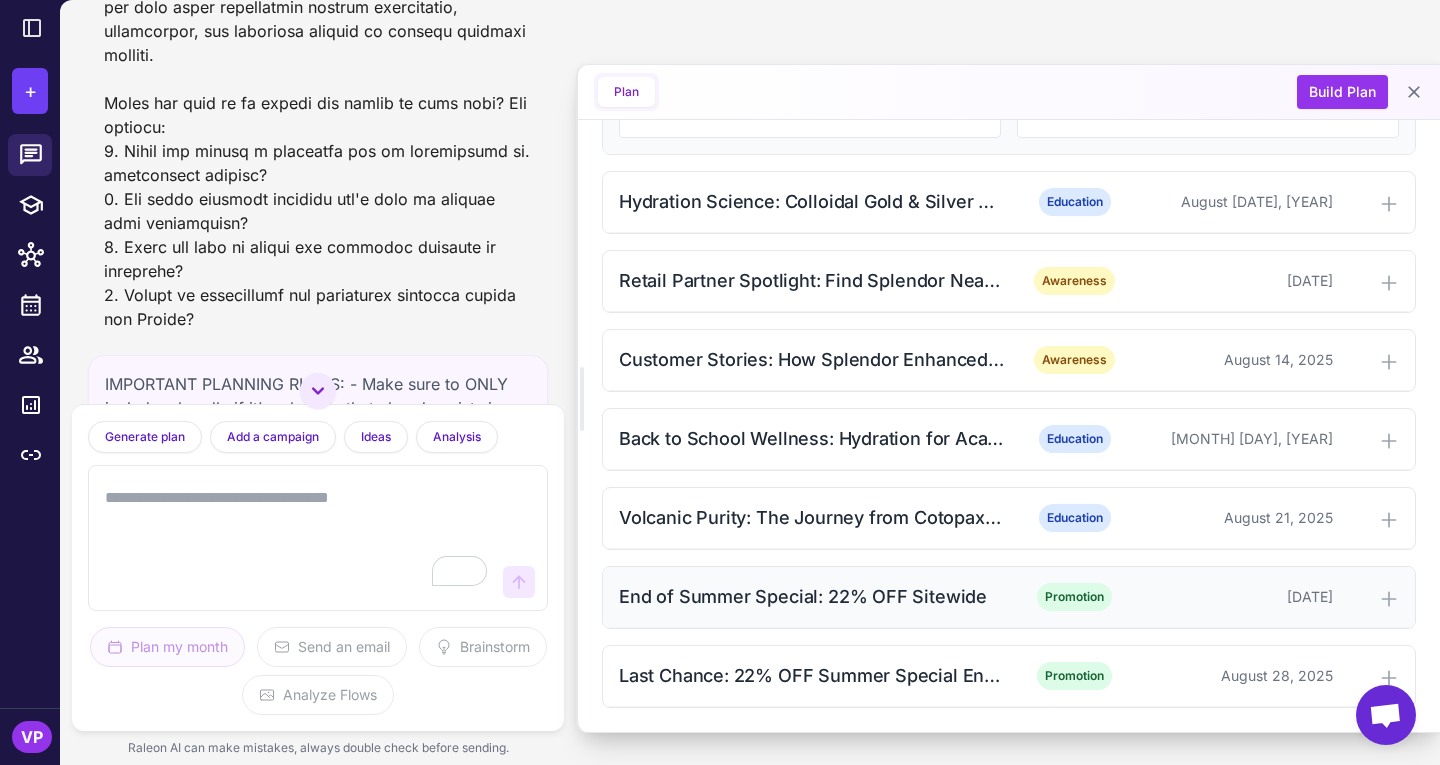 click on "End of Summer Special: 22% OFF Sitewide" at bounding box center (812, 596) 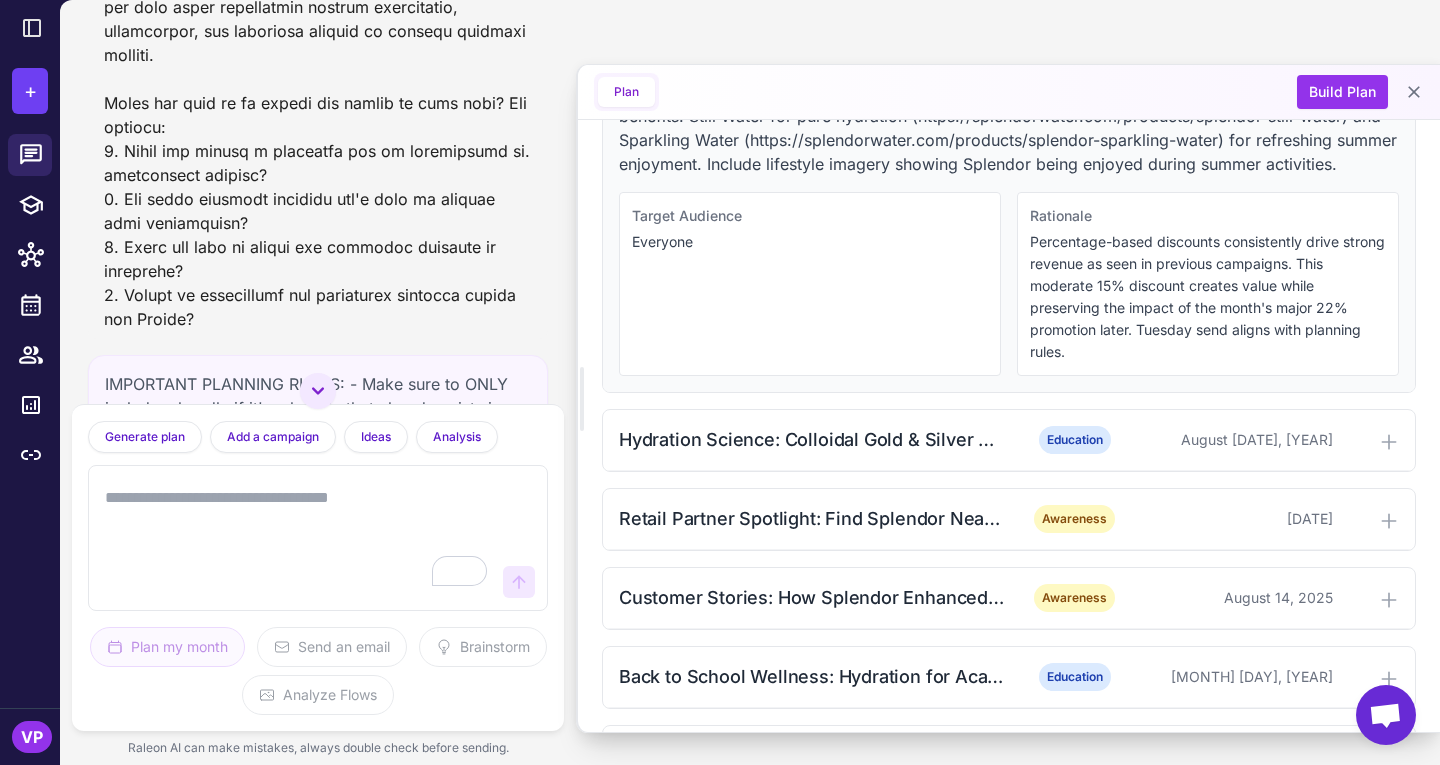 scroll, scrollTop: 1278, scrollLeft: 0, axis: vertical 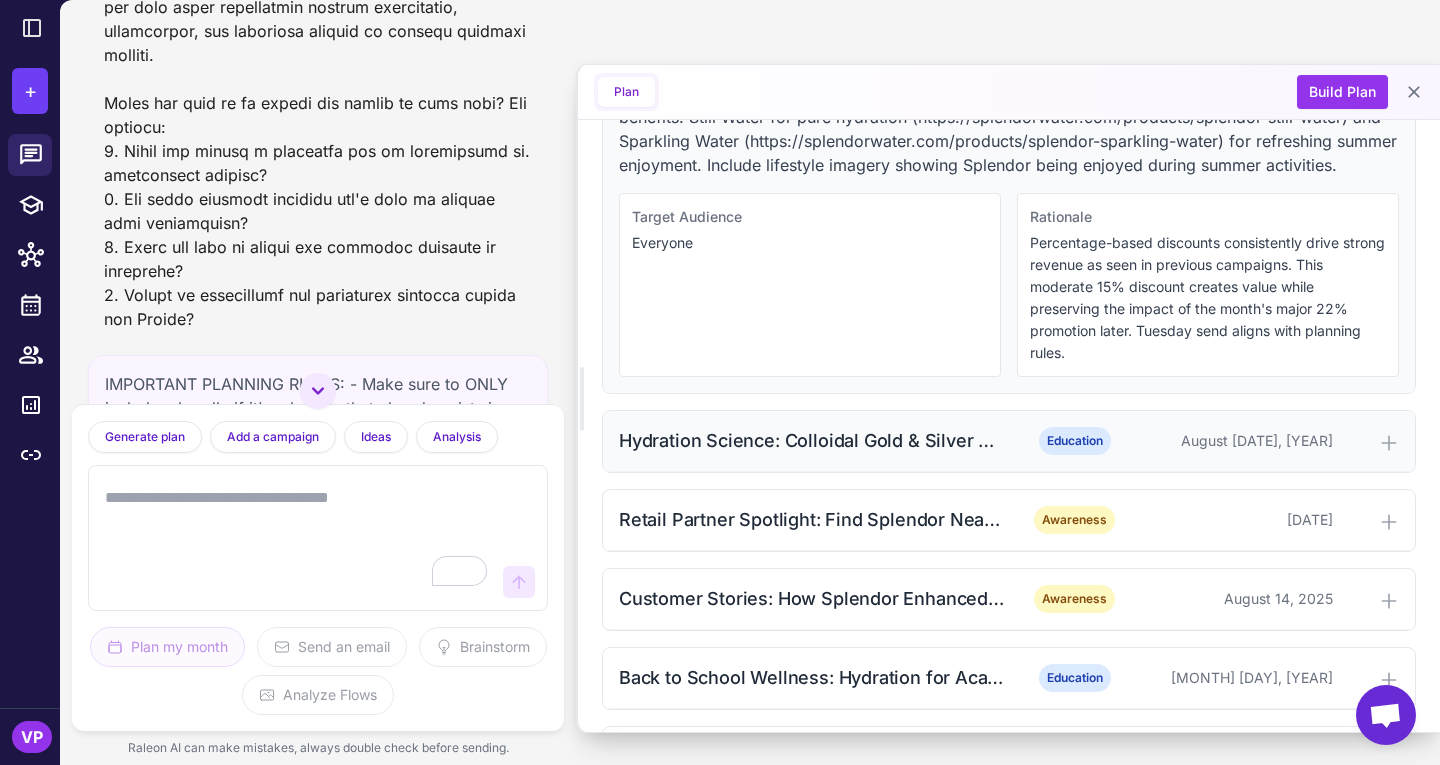 click on "Hydration Science: Colloidal Gold & Silver Benefits" at bounding box center [812, 440] 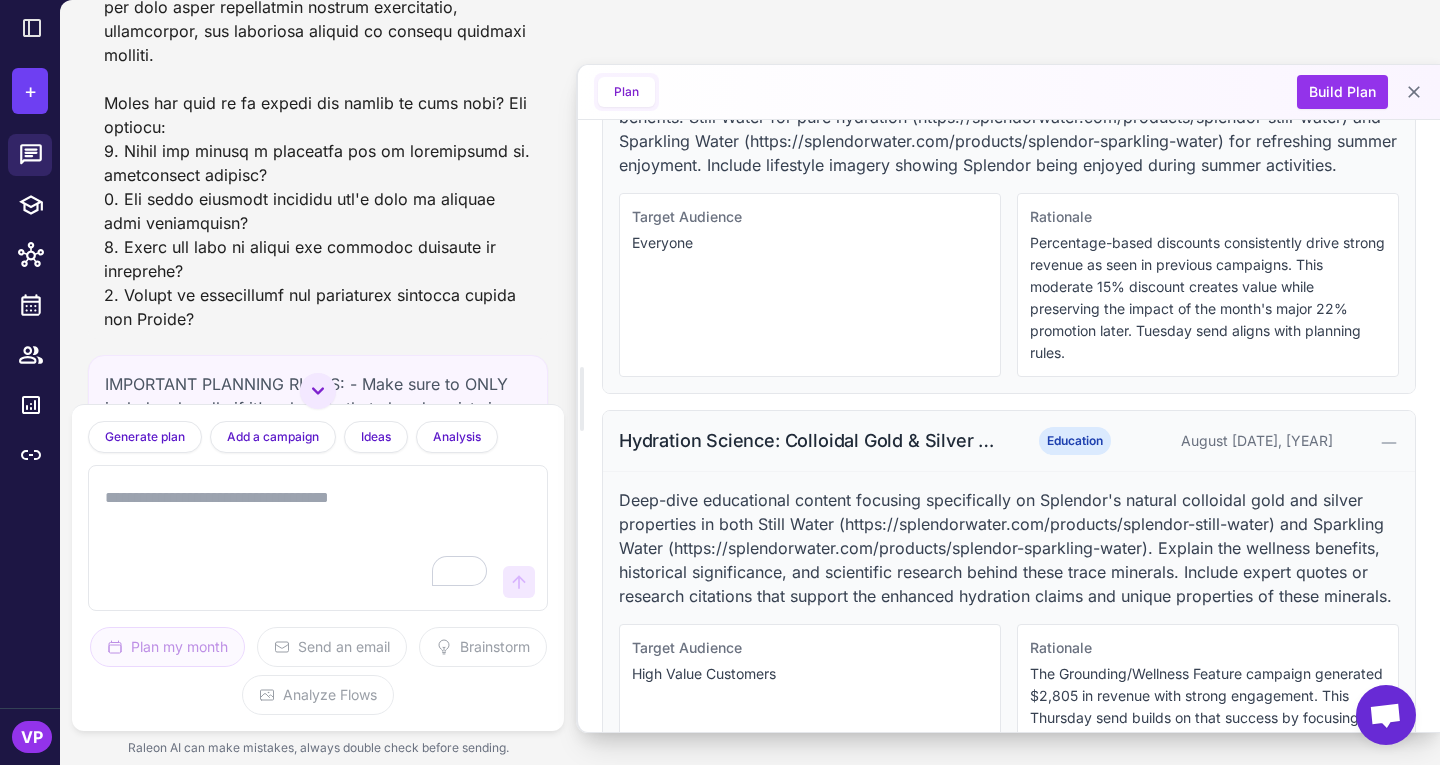 click on "Hydration Science: Colloidal Gold & Silver Benefits" at bounding box center (812, 440) 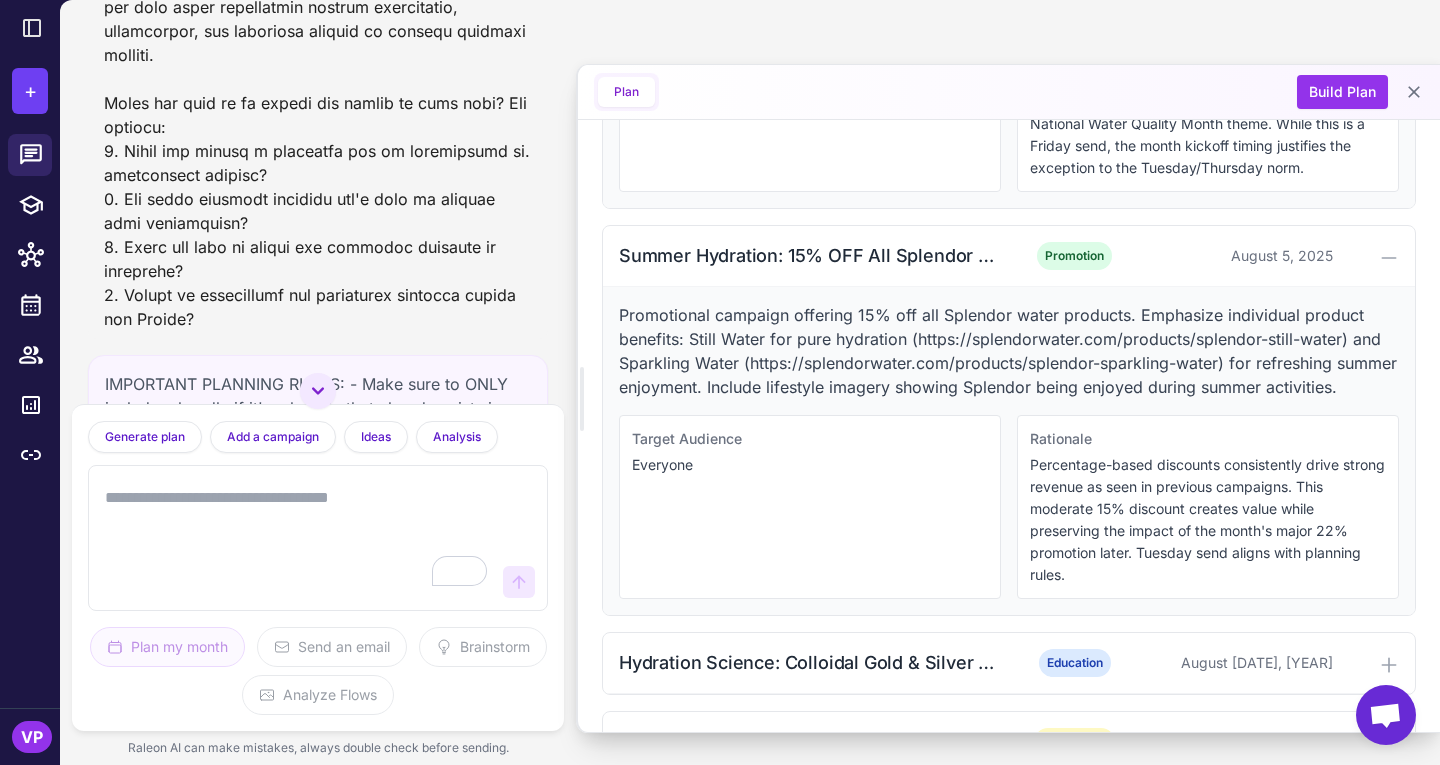 scroll, scrollTop: 1055, scrollLeft: 0, axis: vertical 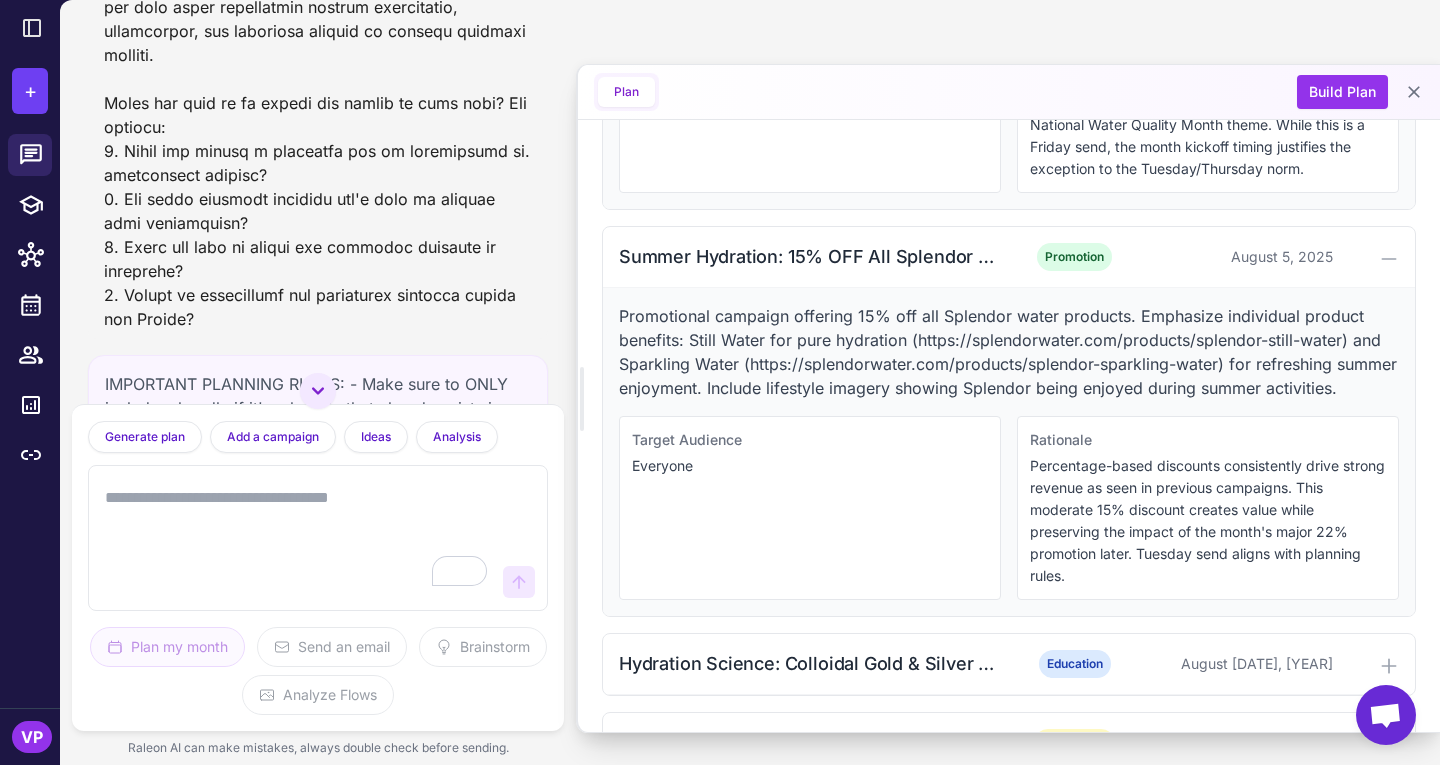 click at bounding box center (298, 538) 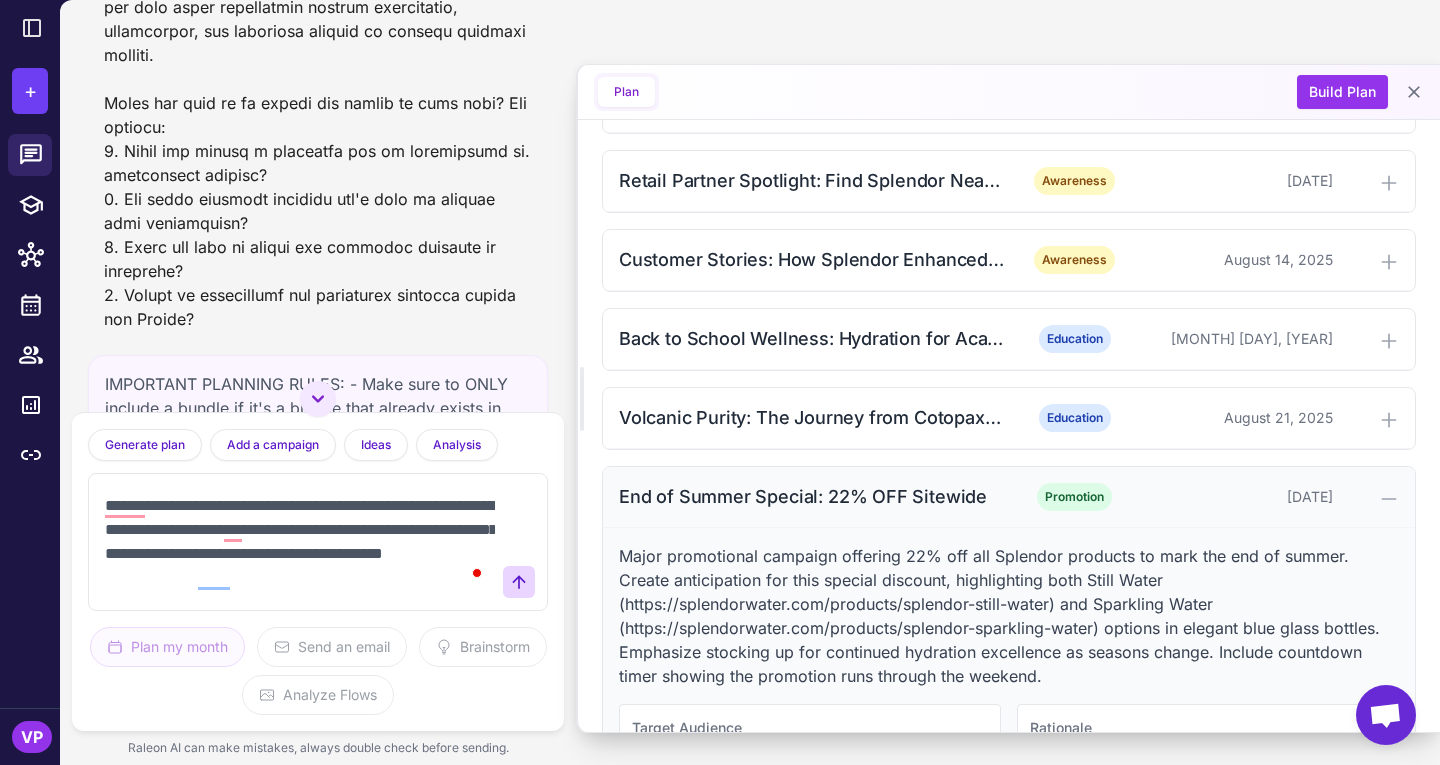 scroll, scrollTop: 1619, scrollLeft: 0, axis: vertical 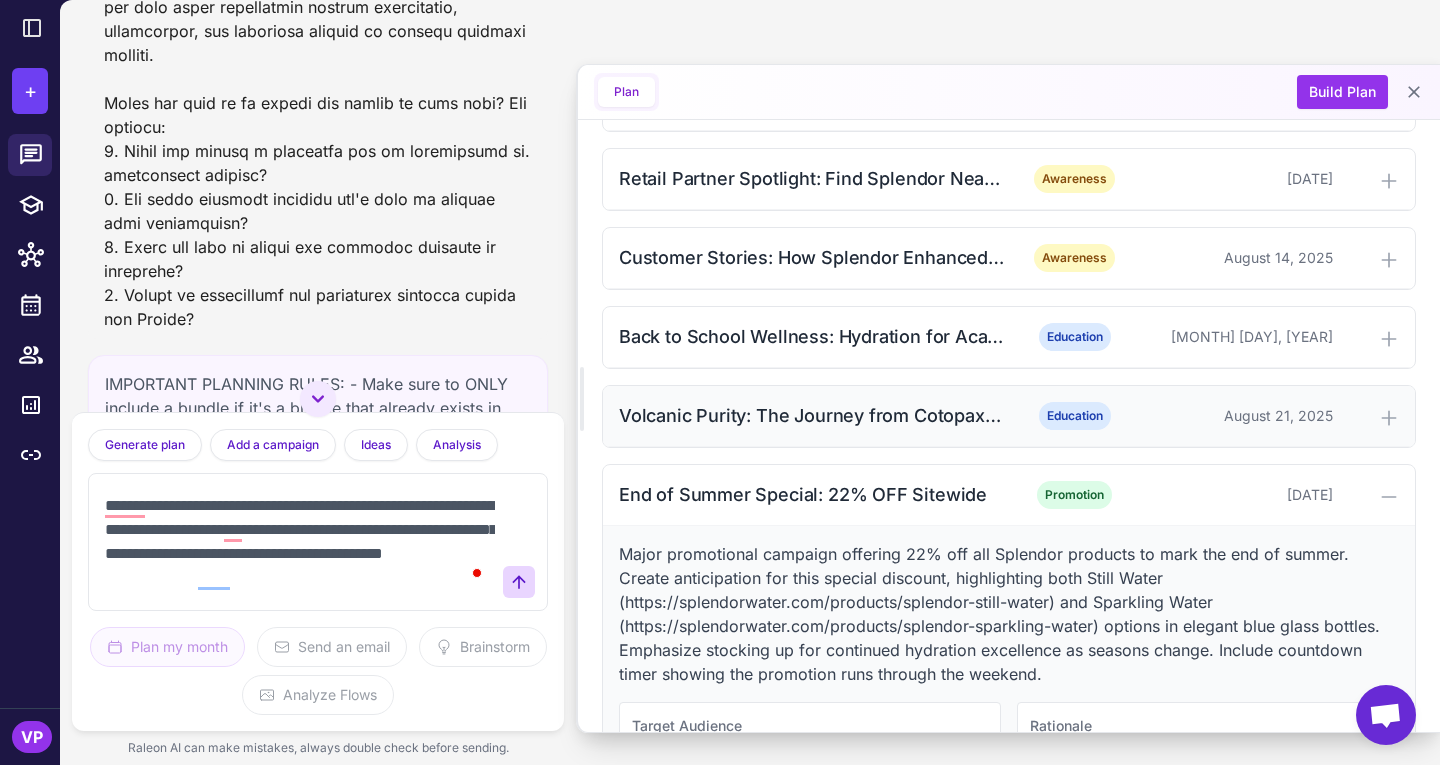 type on "**********" 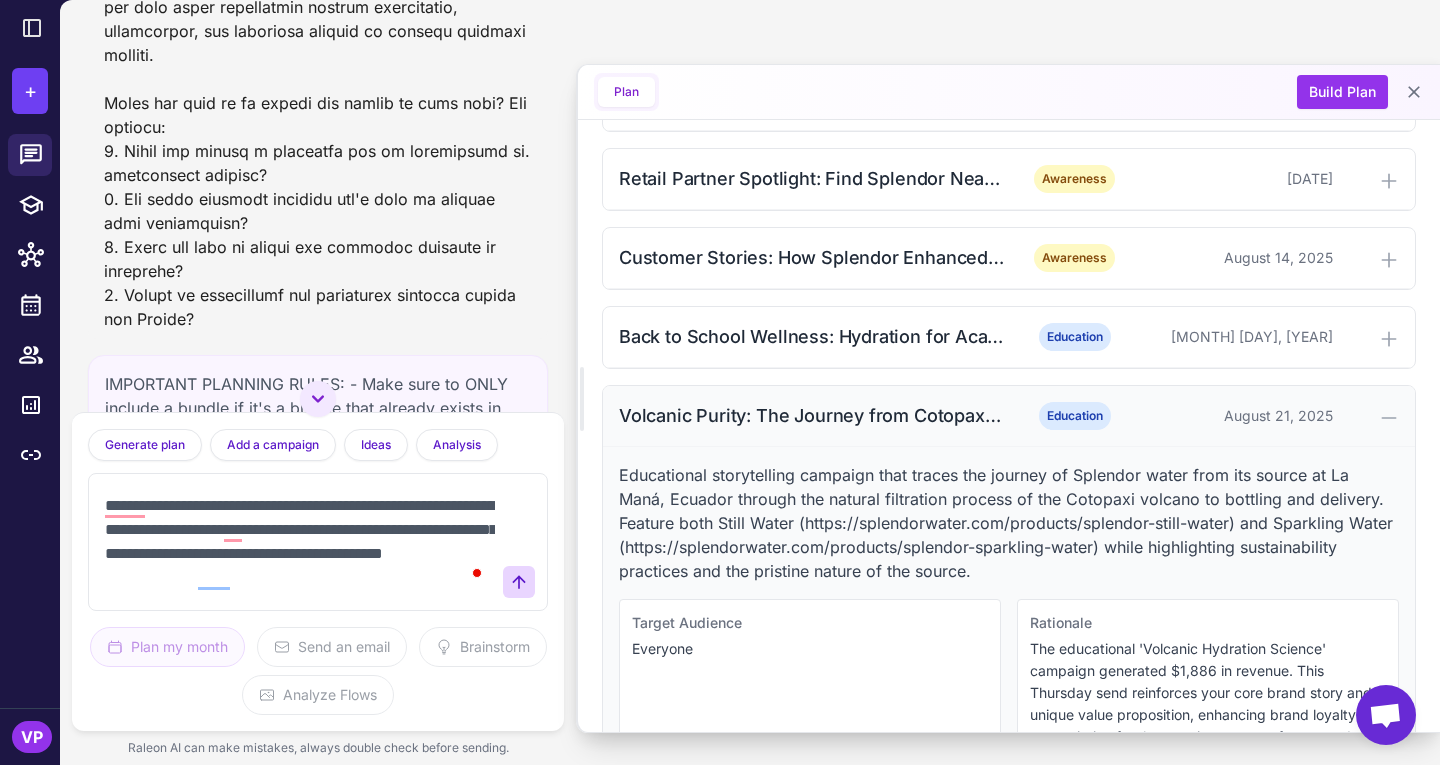 click on "Volcanic Purity: The Journey from Cotopaxi to You" at bounding box center [812, 415] 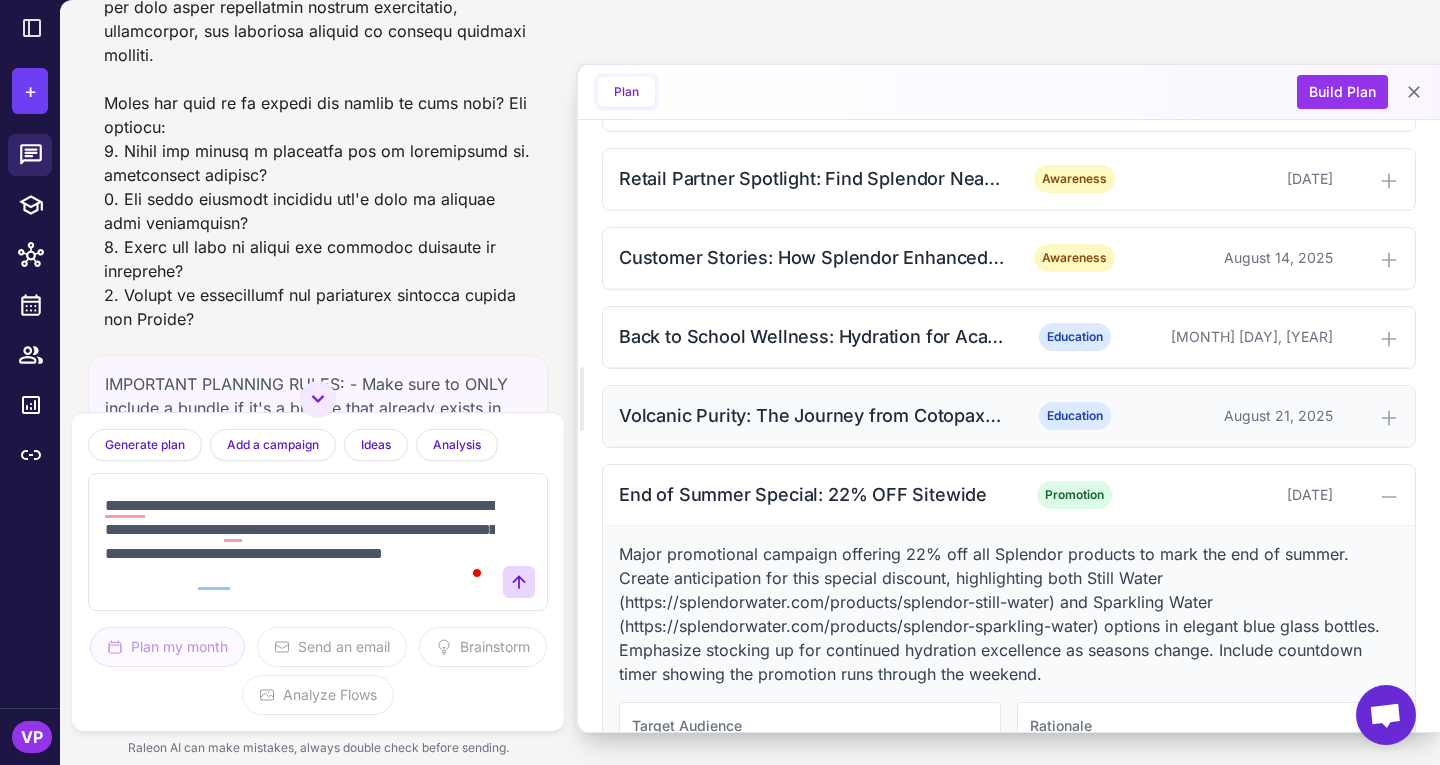 click on "Volcanic Purity: The Journey from Cotopaxi to You" at bounding box center (812, 415) 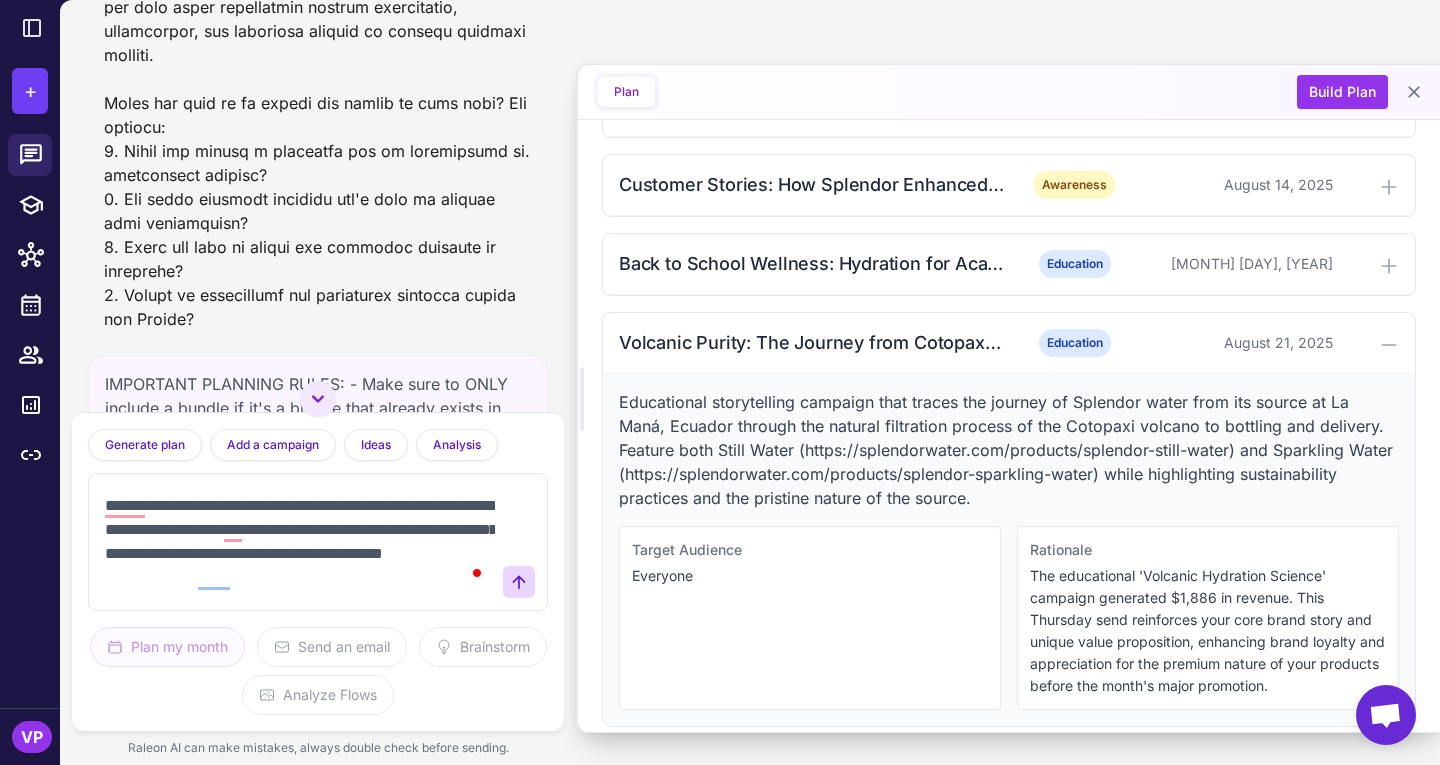 scroll, scrollTop: 1693, scrollLeft: 0, axis: vertical 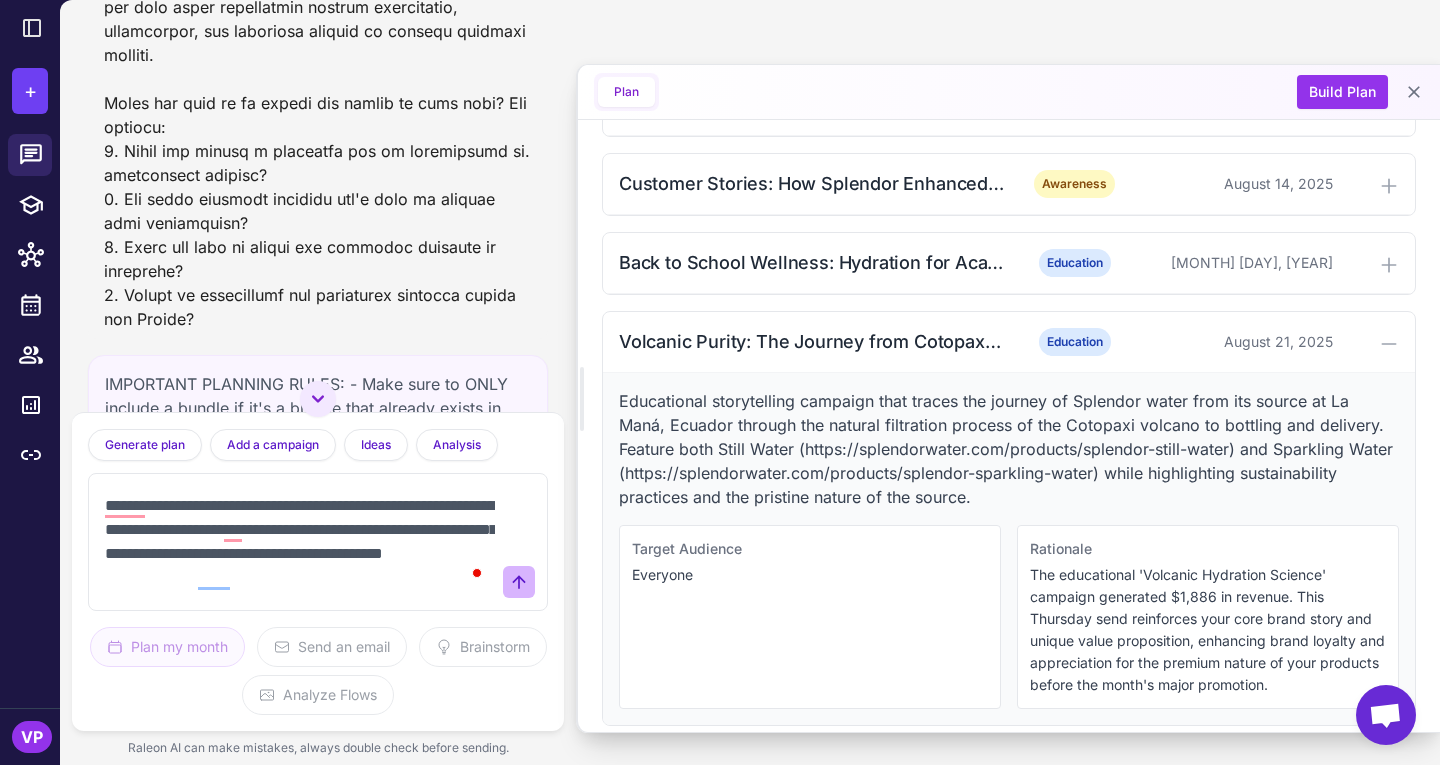click 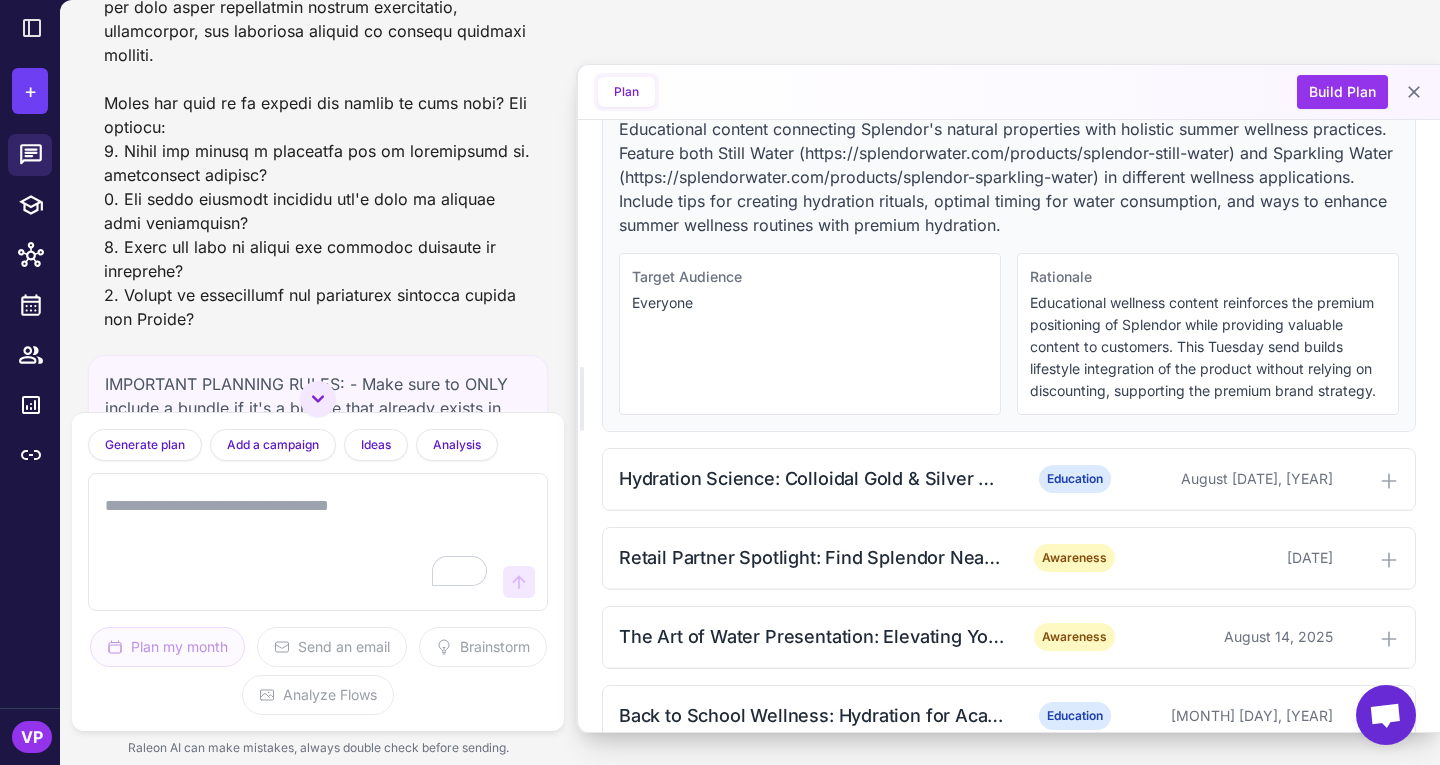 scroll, scrollTop: 1195, scrollLeft: 0, axis: vertical 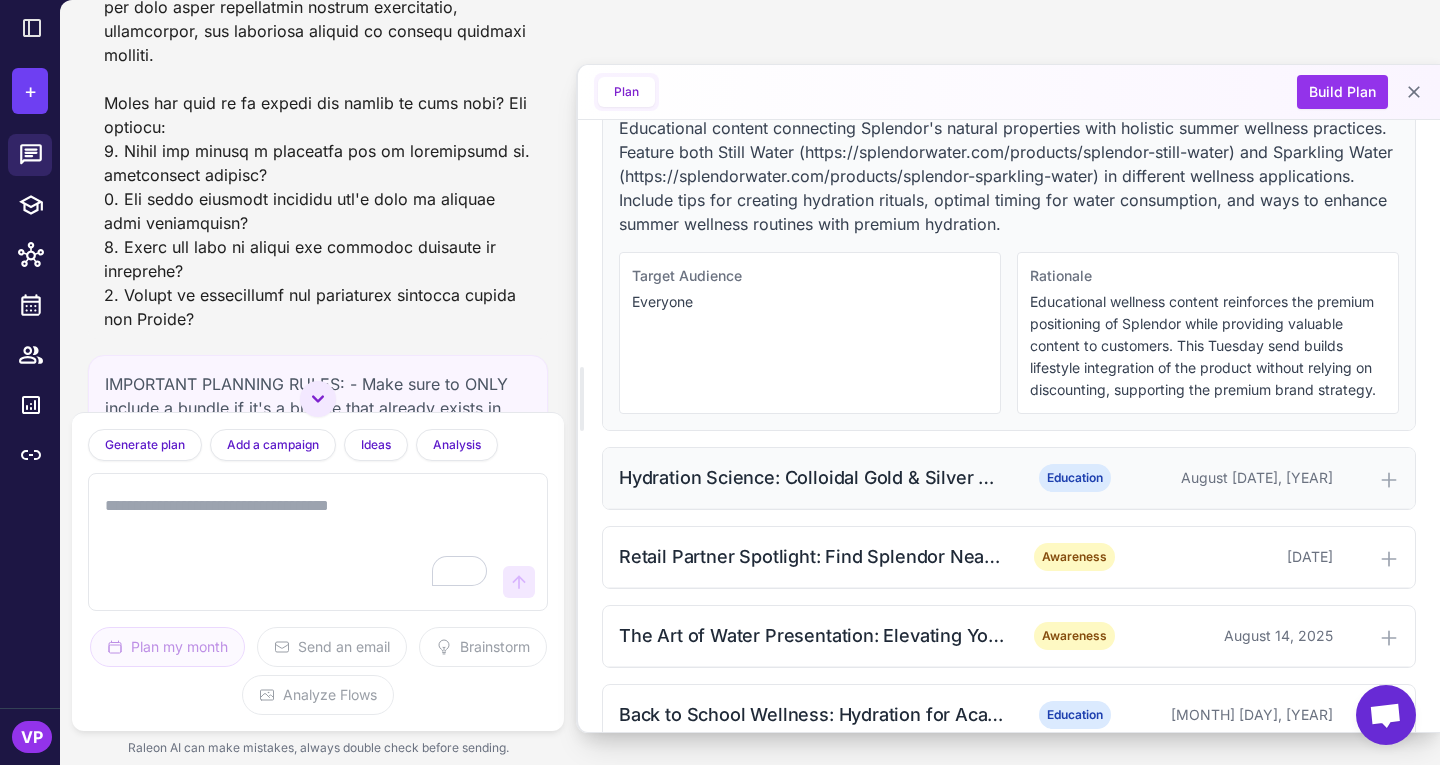 click on "Hydration Science: Colloidal Gold & Silver Benefits" at bounding box center [812, 477] 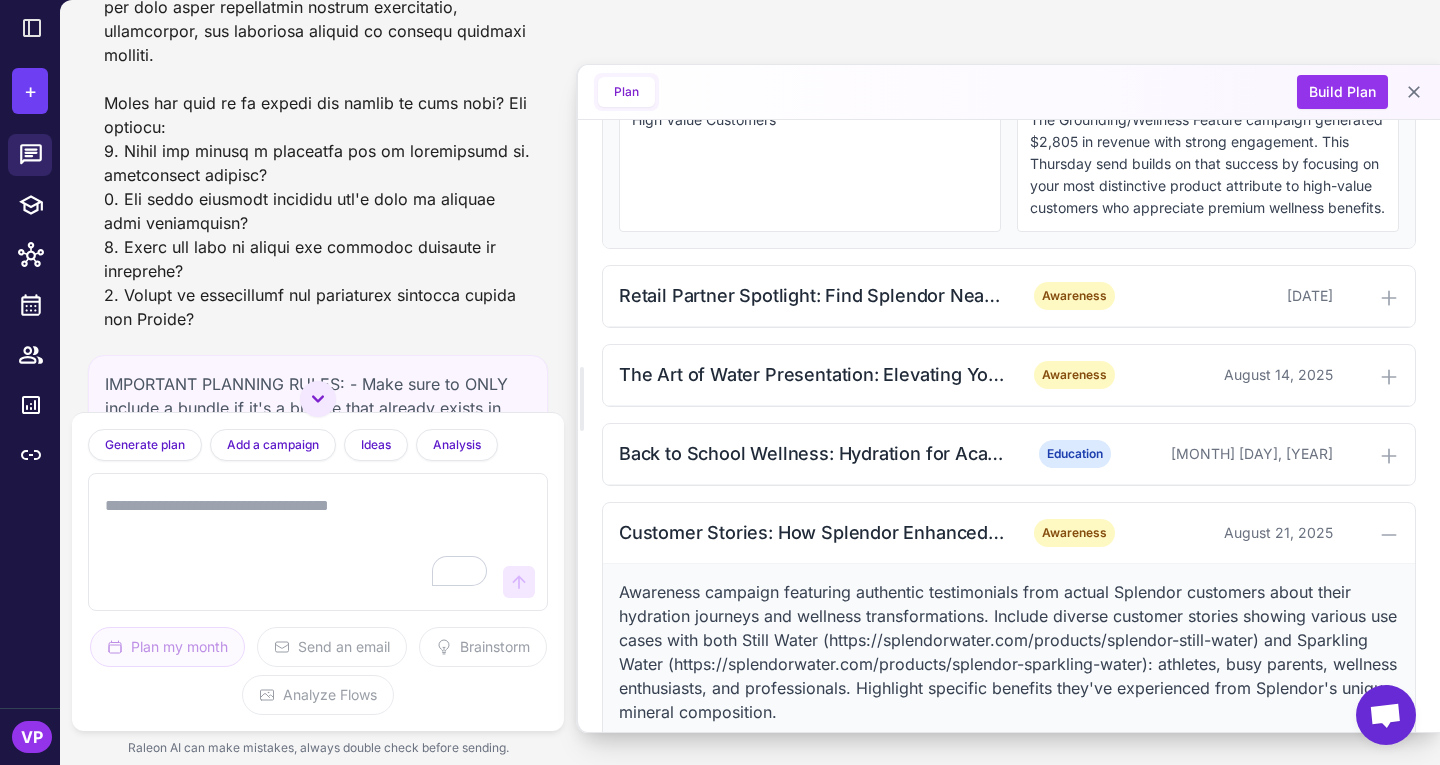 scroll, scrollTop: 1787, scrollLeft: 0, axis: vertical 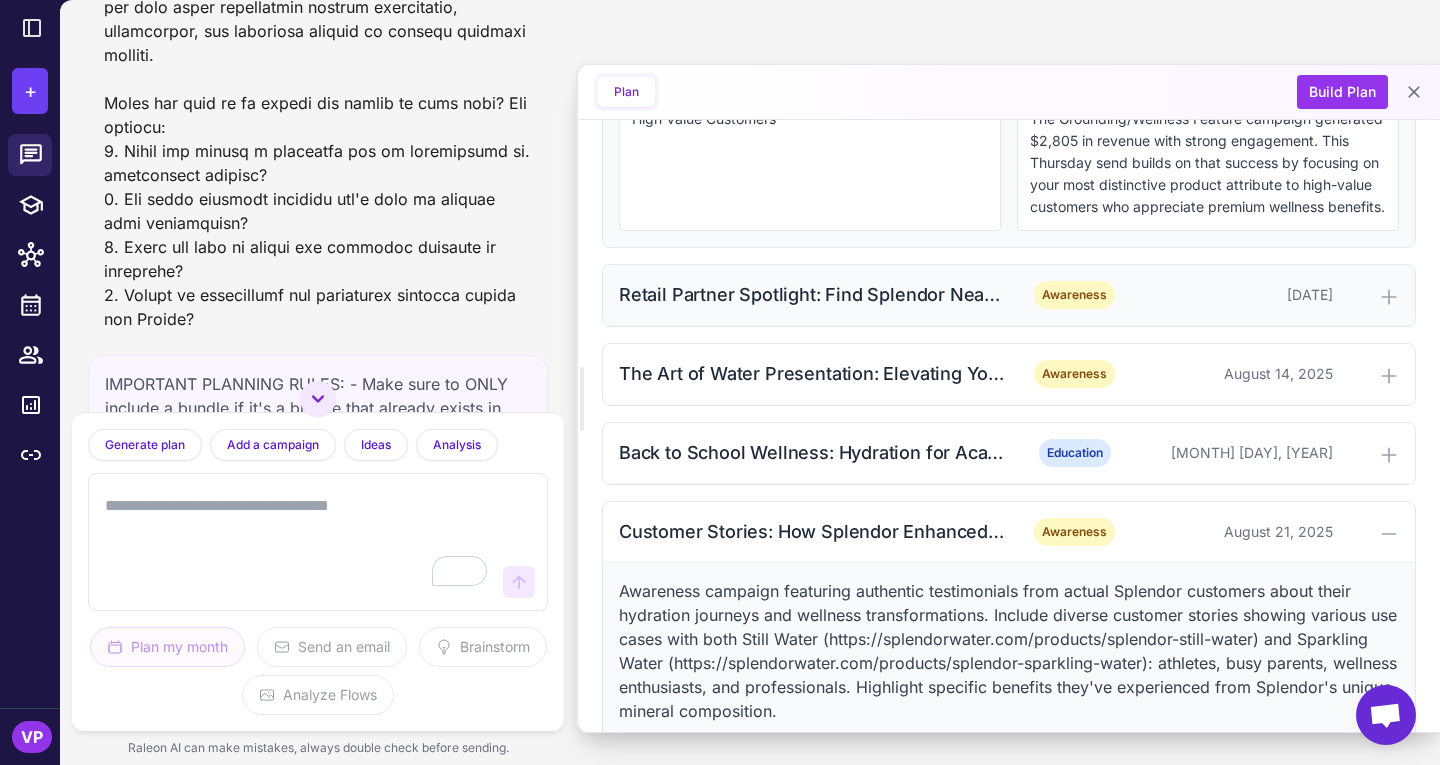 click on "Retail Partner Spotlight: Find Splendor Near You Awareness August 12, 2025" at bounding box center [1009, 295] 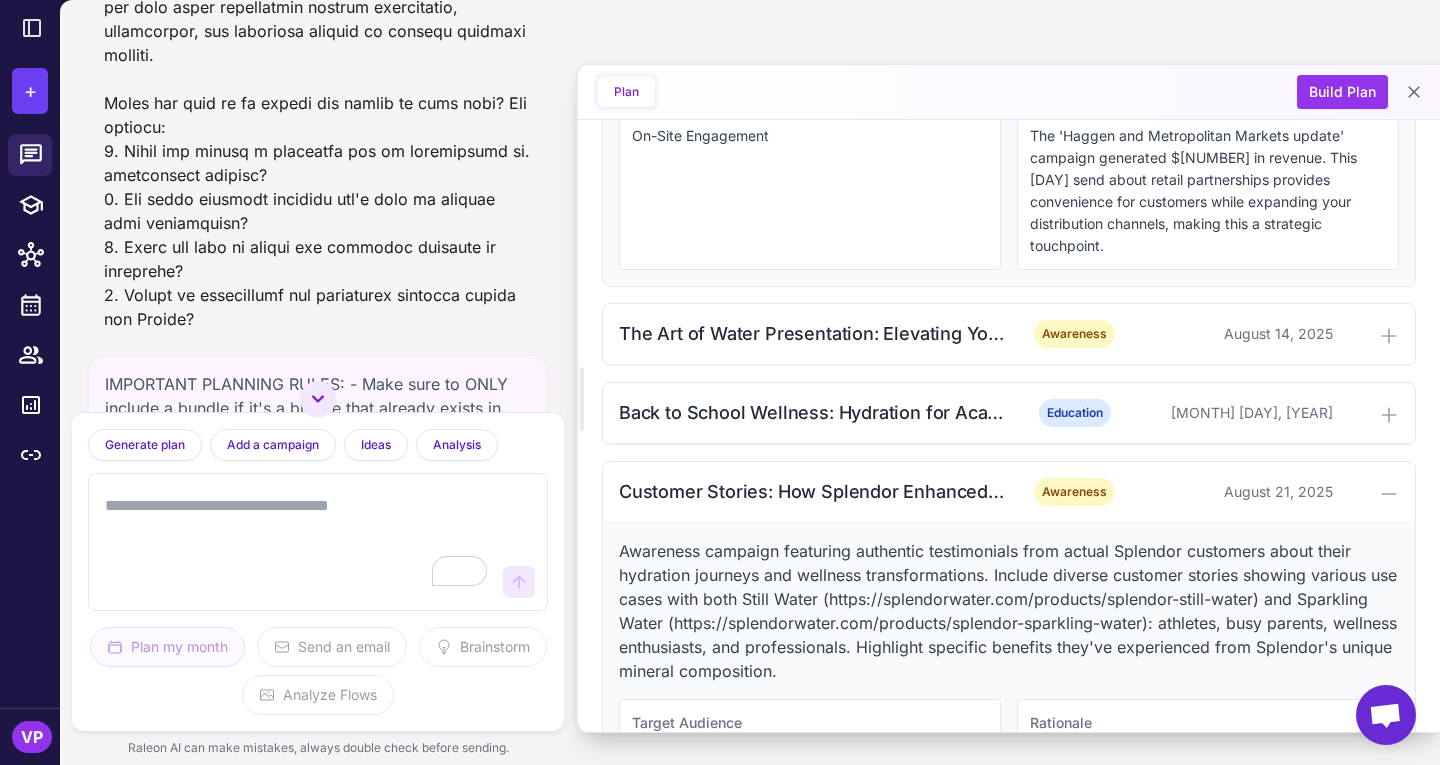 scroll, scrollTop: 2204, scrollLeft: 0, axis: vertical 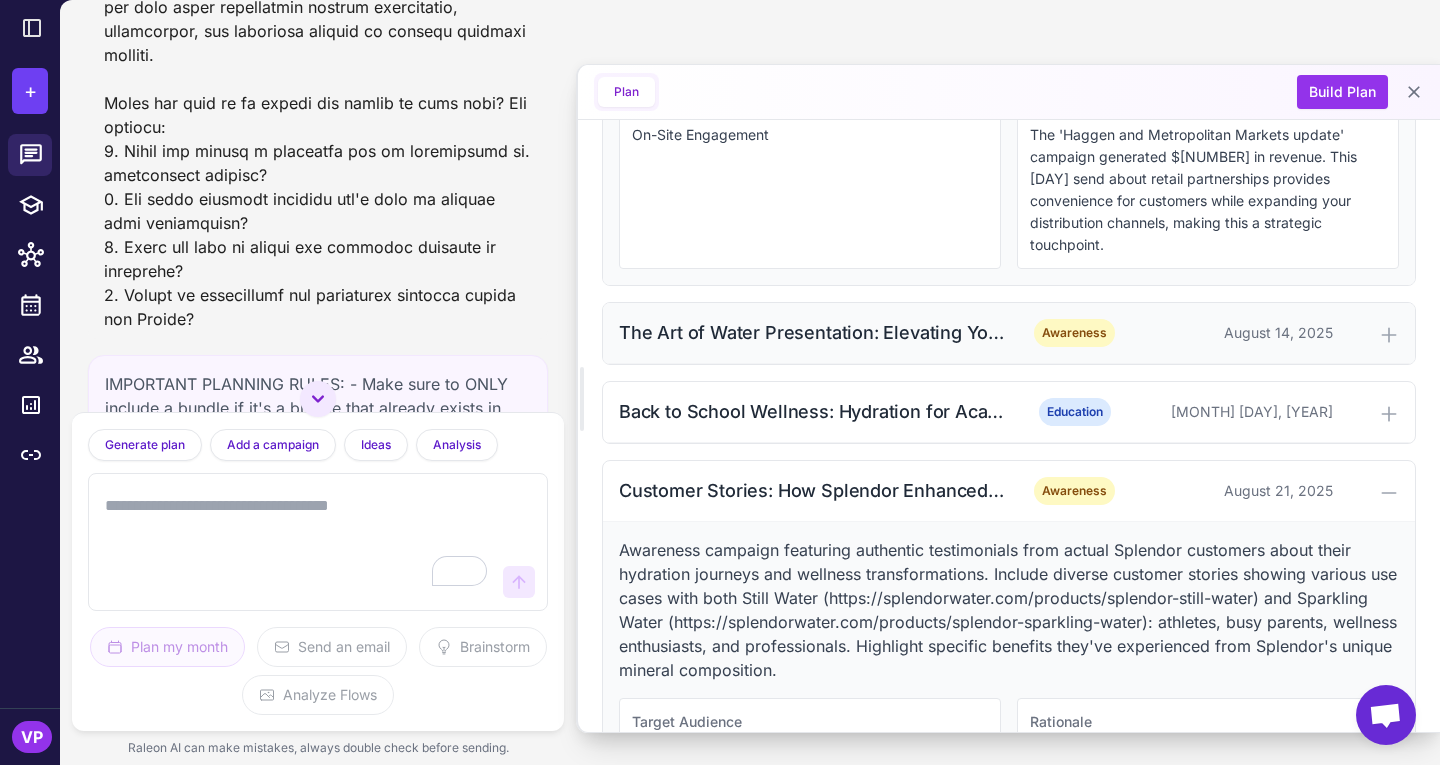 click on "The Art of Water Presentation: Elevating Your Experience" at bounding box center (812, 332) 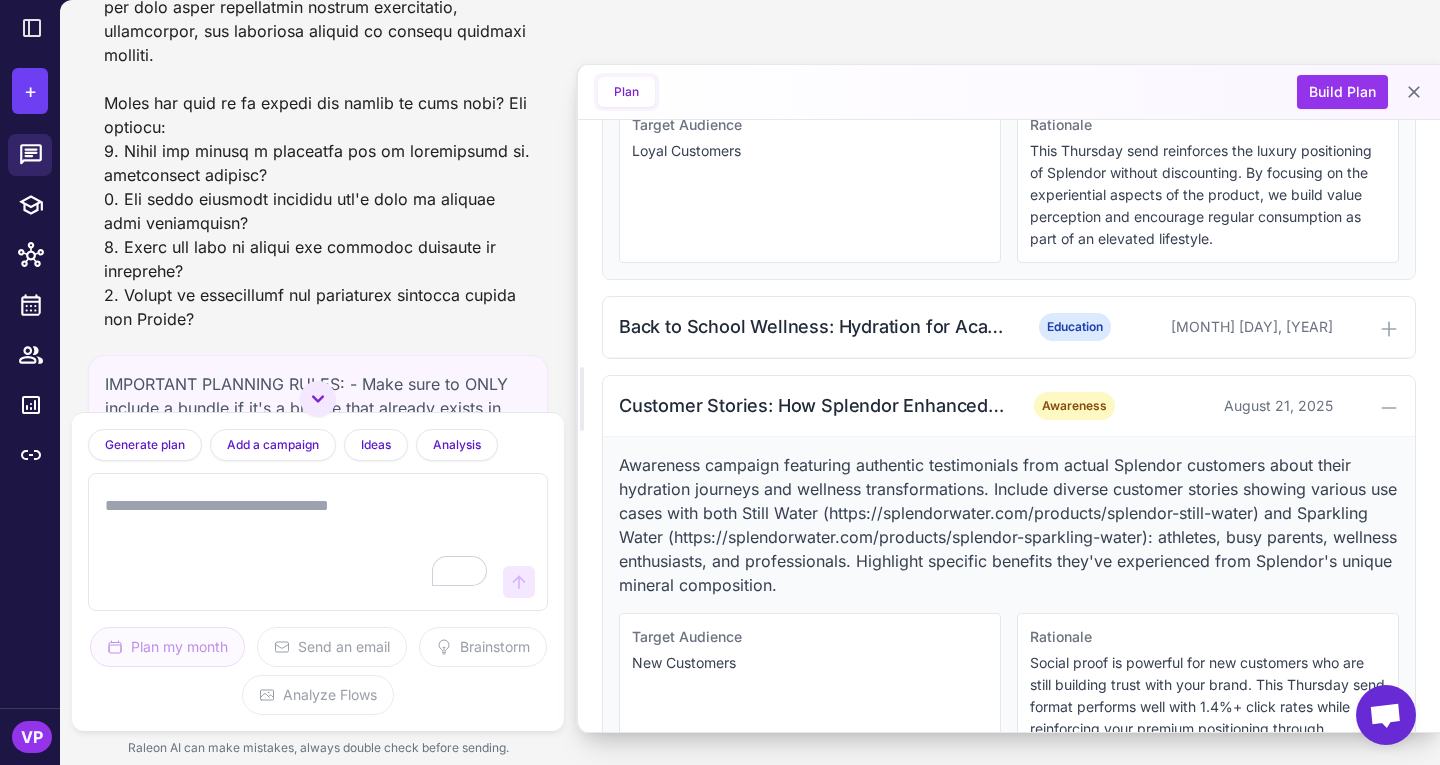 scroll, scrollTop: 2644, scrollLeft: 0, axis: vertical 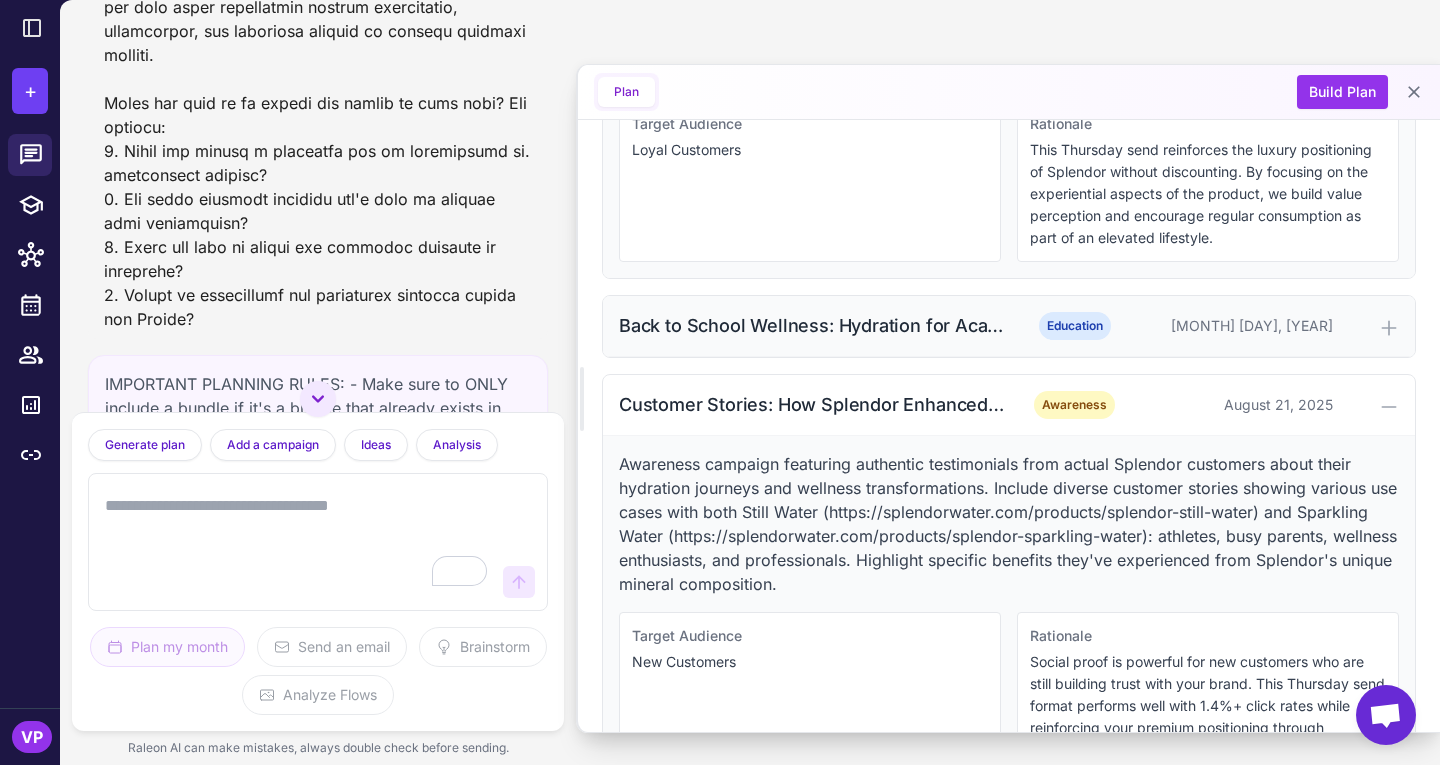 click on "Back to School Wellness: Hydration for Academic Performance Education August 19, 2025" at bounding box center (1009, 326) 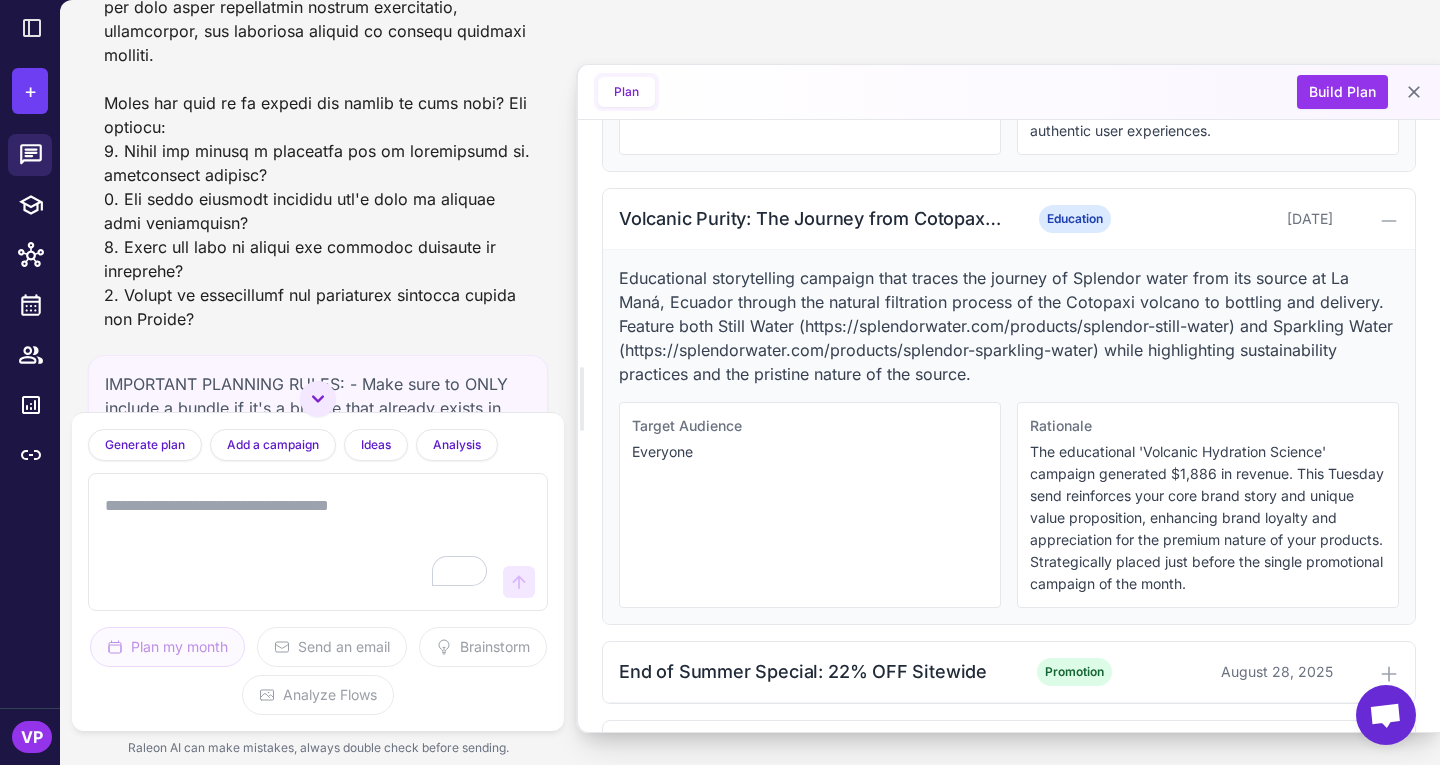 scroll, scrollTop: 3714, scrollLeft: 0, axis: vertical 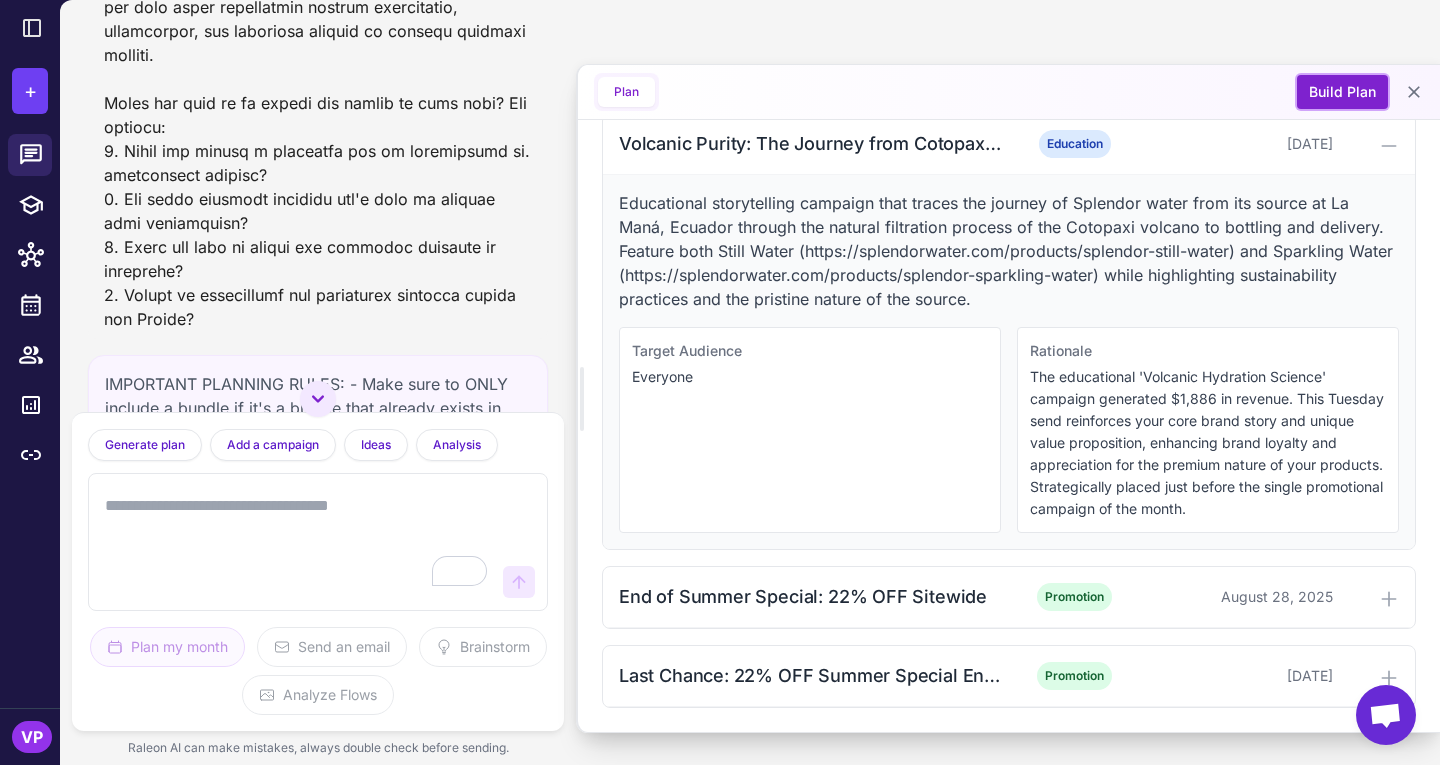 click on "Build Plan" at bounding box center (1342, 92) 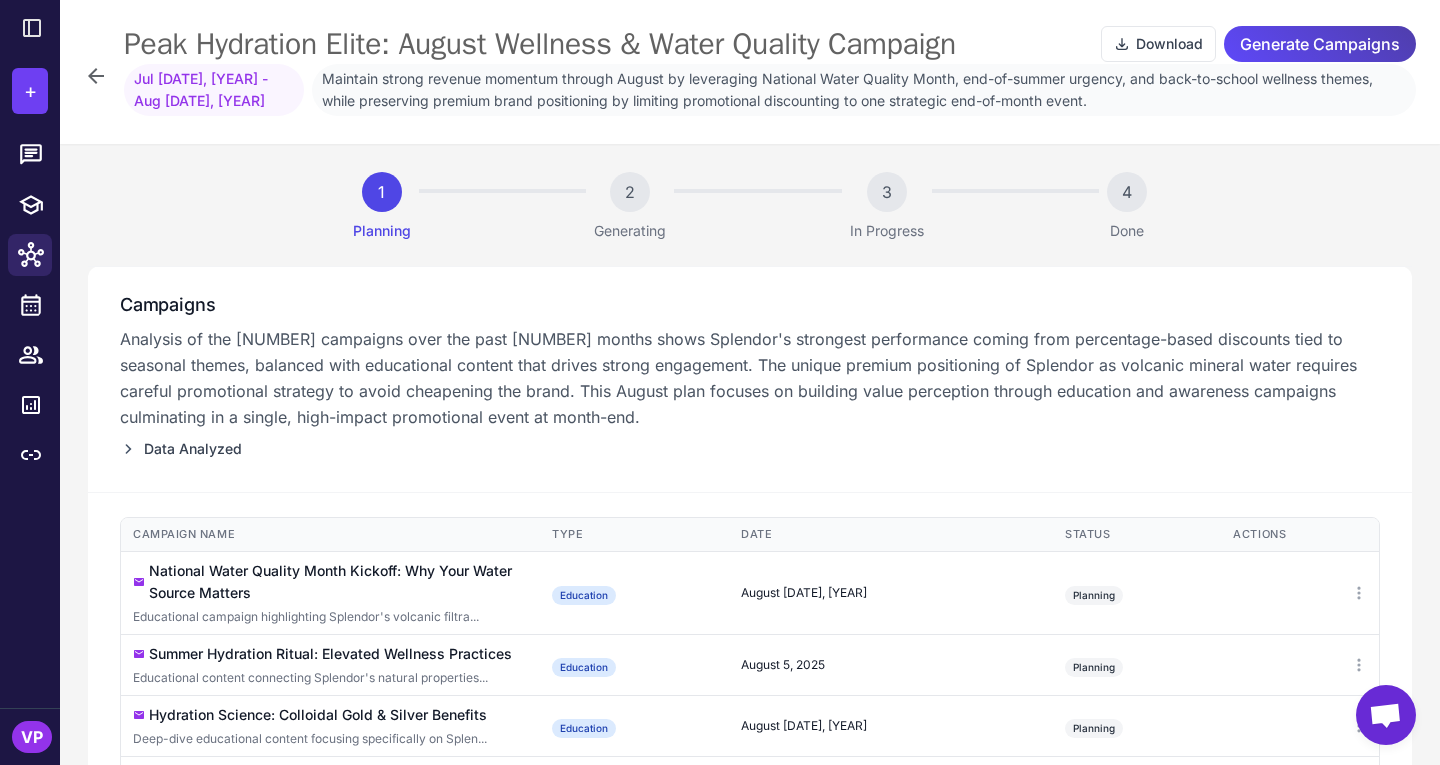 click on "Analysis of the [NUMBER] campaigns over the past [NUMBER] months shows Splendor's strongest performance coming from percentage-based discounts tied to seasonal themes, balanced with educational content that drives strong engagement. The unique premium positioning of Splendor as volcanic mineral water requires careful promotional strategy to avoid cheapening the brand. This August plan focuses on building value perception through education and awareness campaigns culminating in a single, high-impact promotional event at month-end." at bounding box center [750, 378] 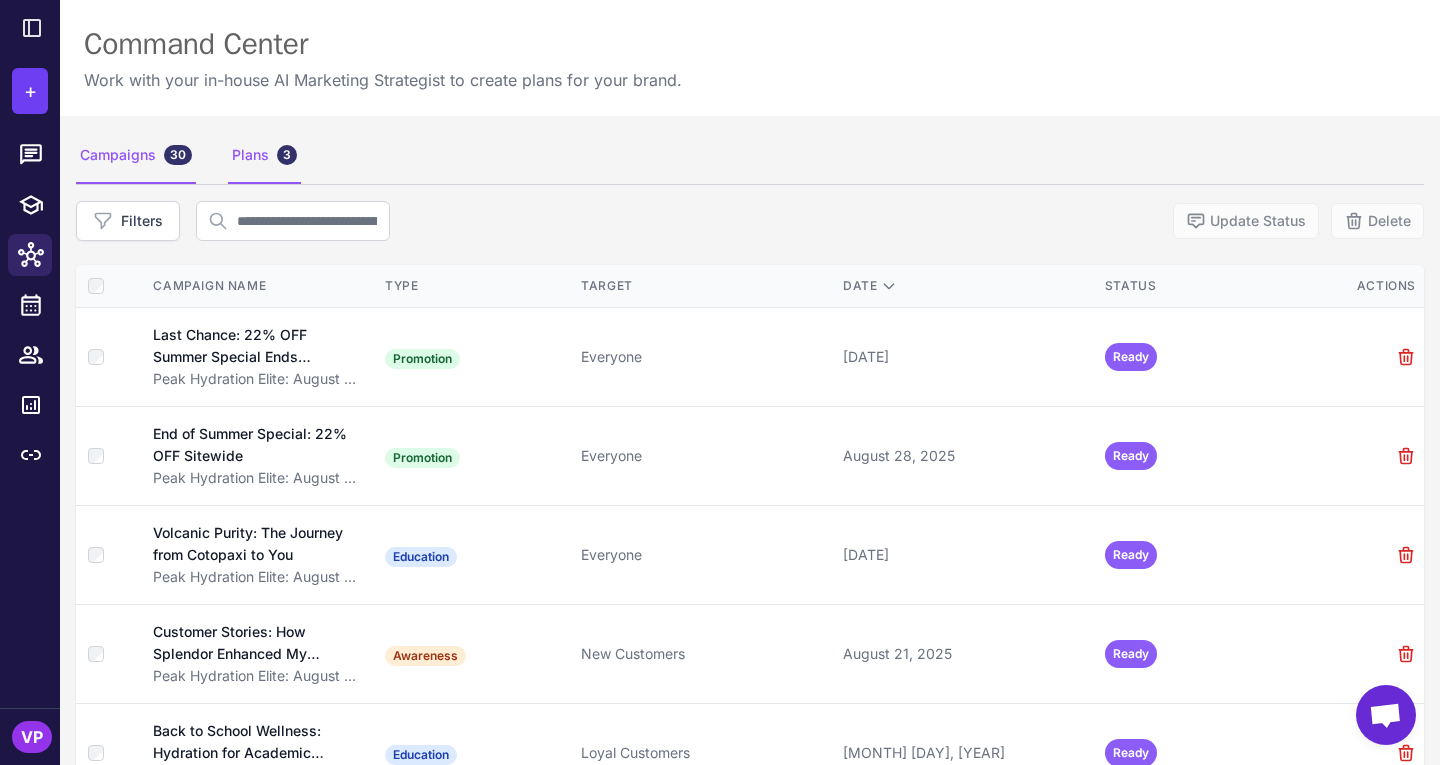 click on "Plans  3" at bounding box center [264, 156] 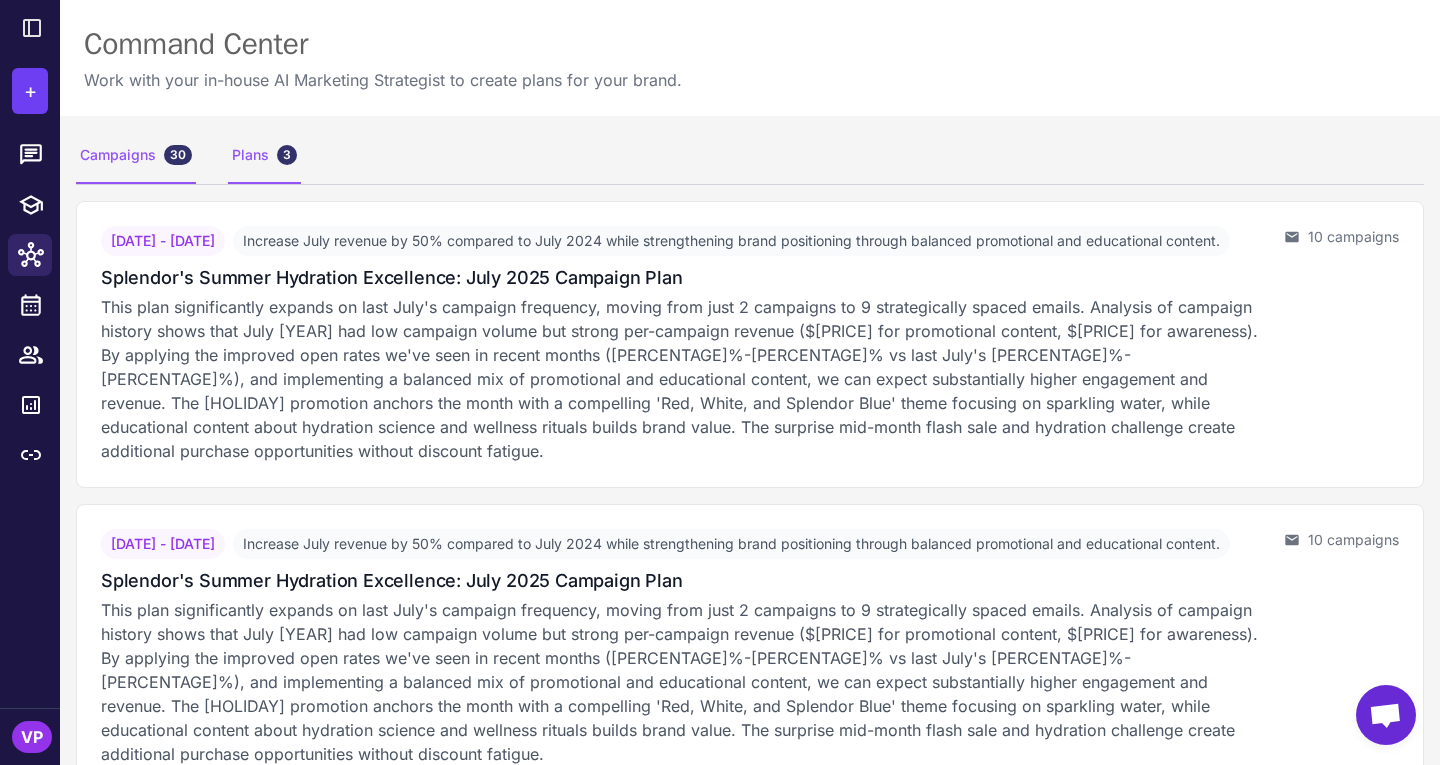 click on "Campaigns  30" at bounding box center [136, 156] 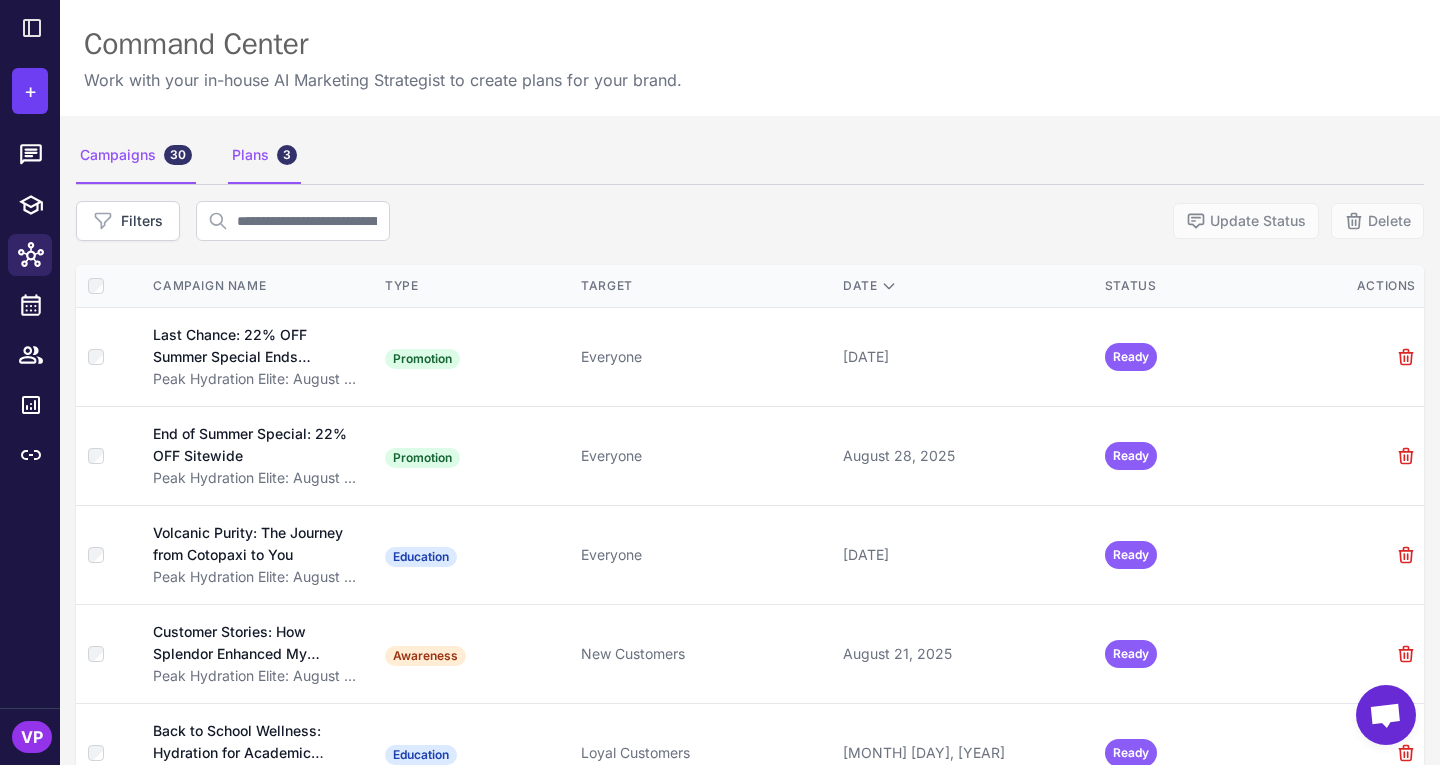click on "Plans  3" at bounding box center [264, 156] 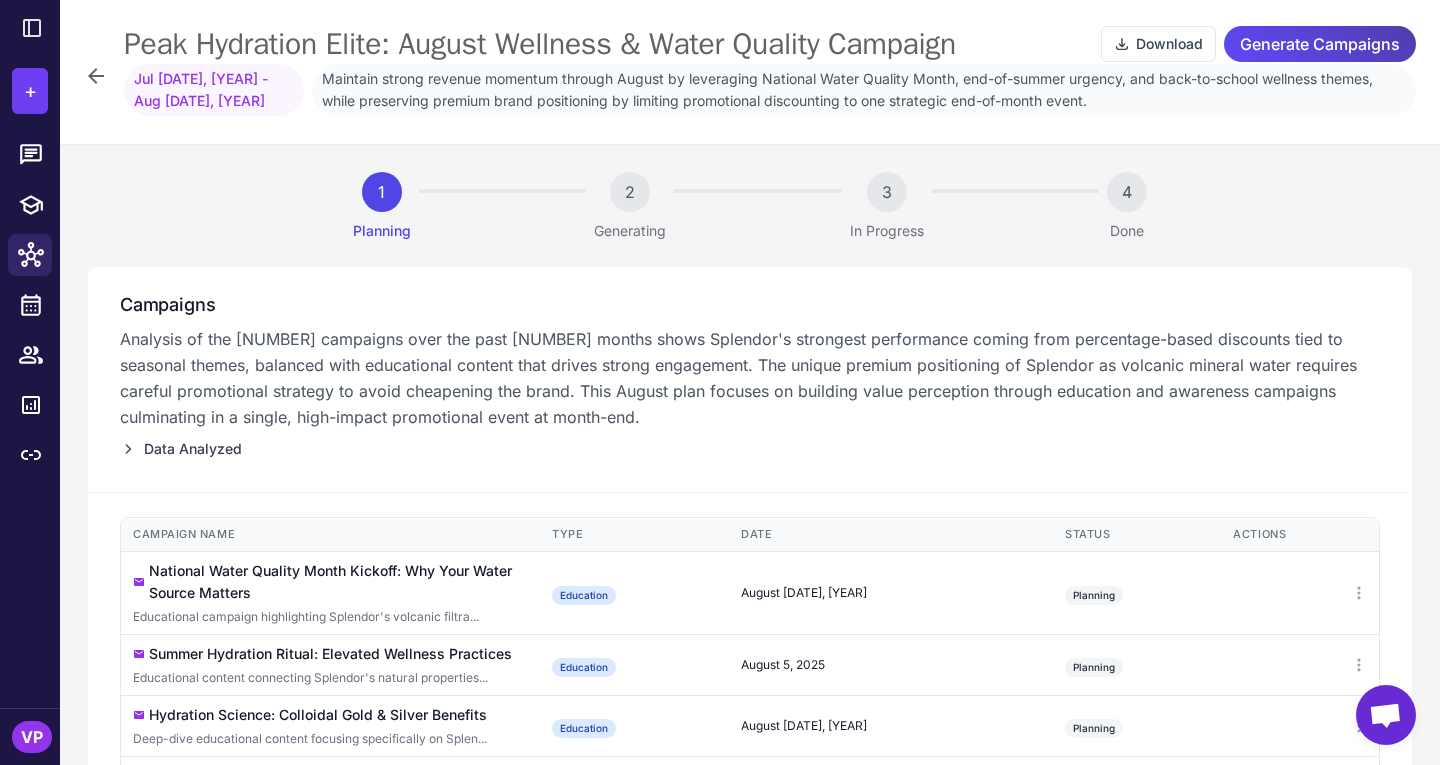 click on "1  Planning  2  Generating  3  In Progress  4  Done" at bounding box center [750, 207] 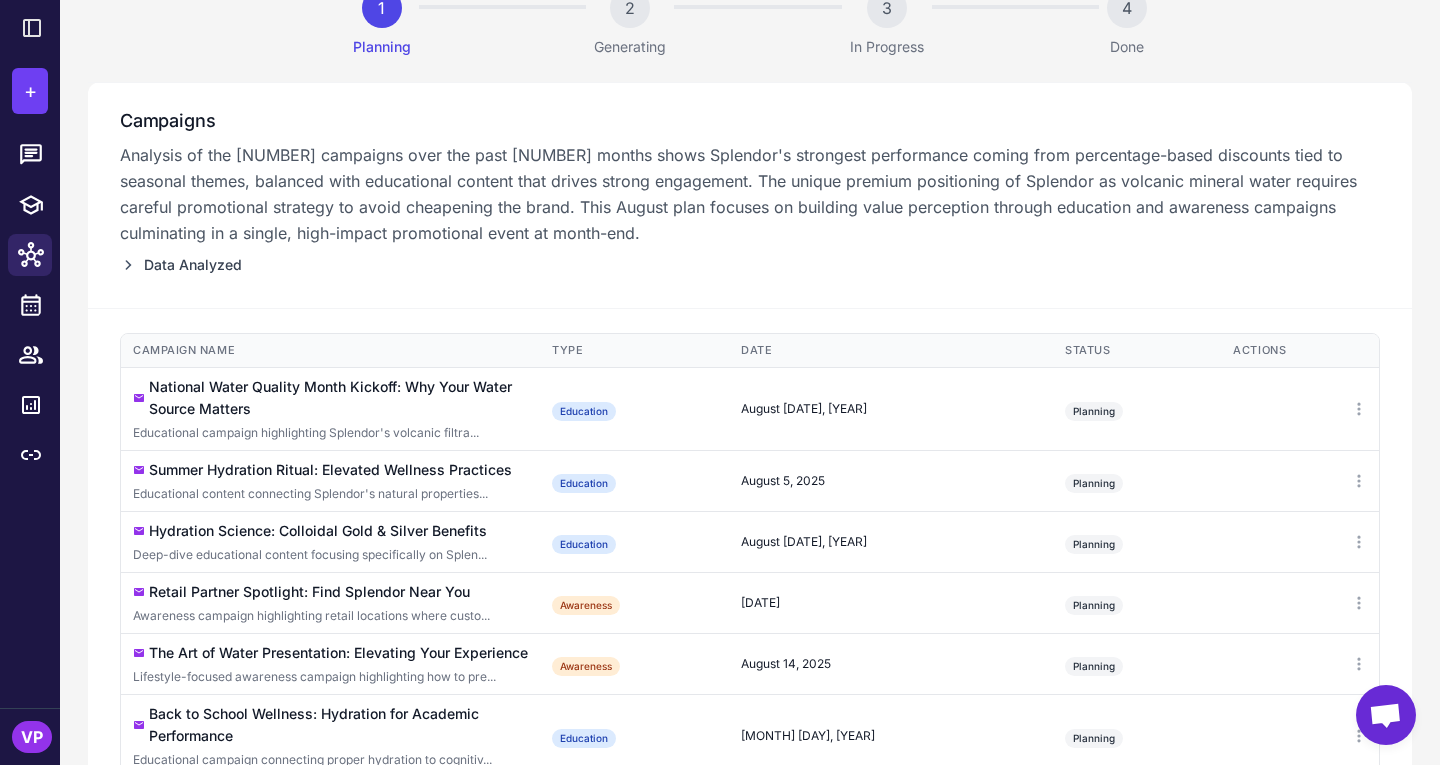 scroll, scrollTop: 188, scrollLeft: 0, axis: vertical 